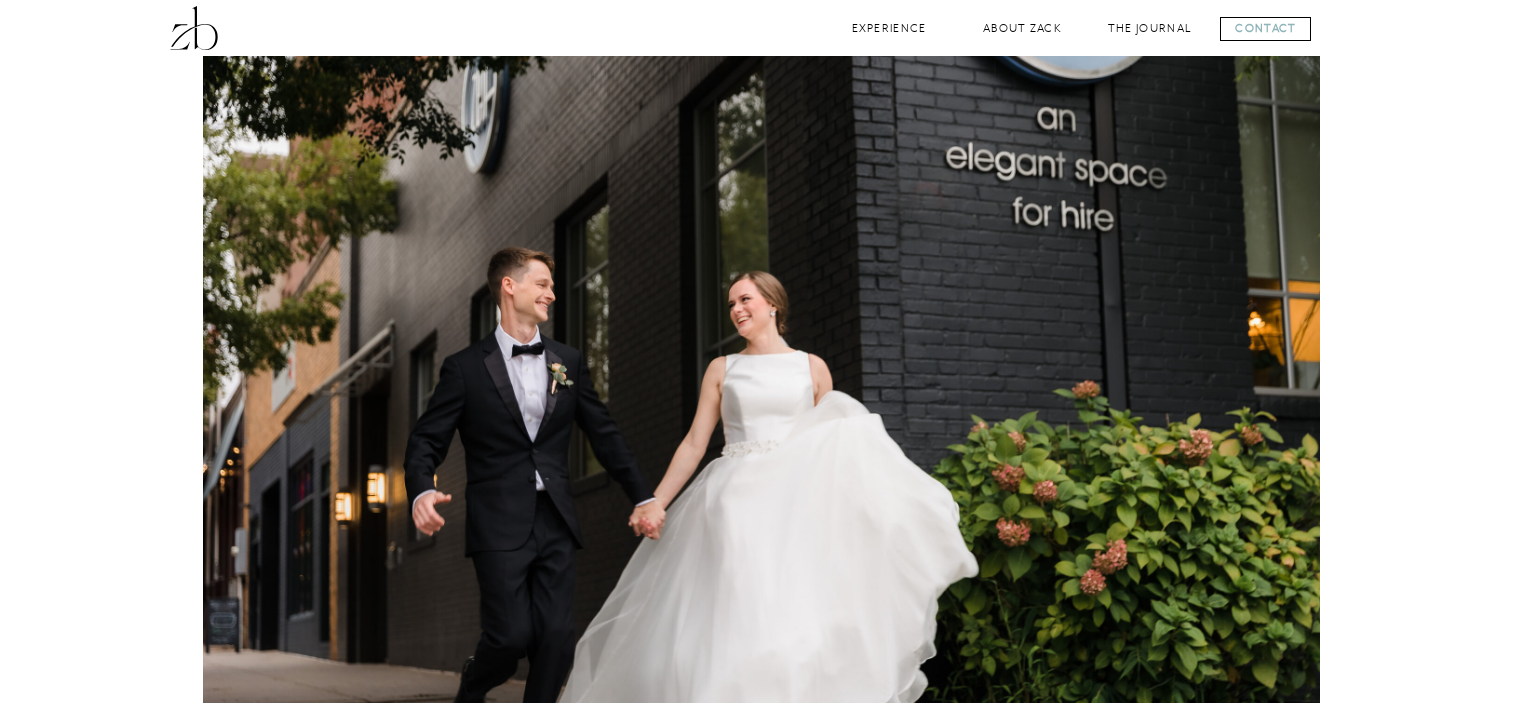 scroll, scrollTop: 0, scrollLeft: 0, axis: both 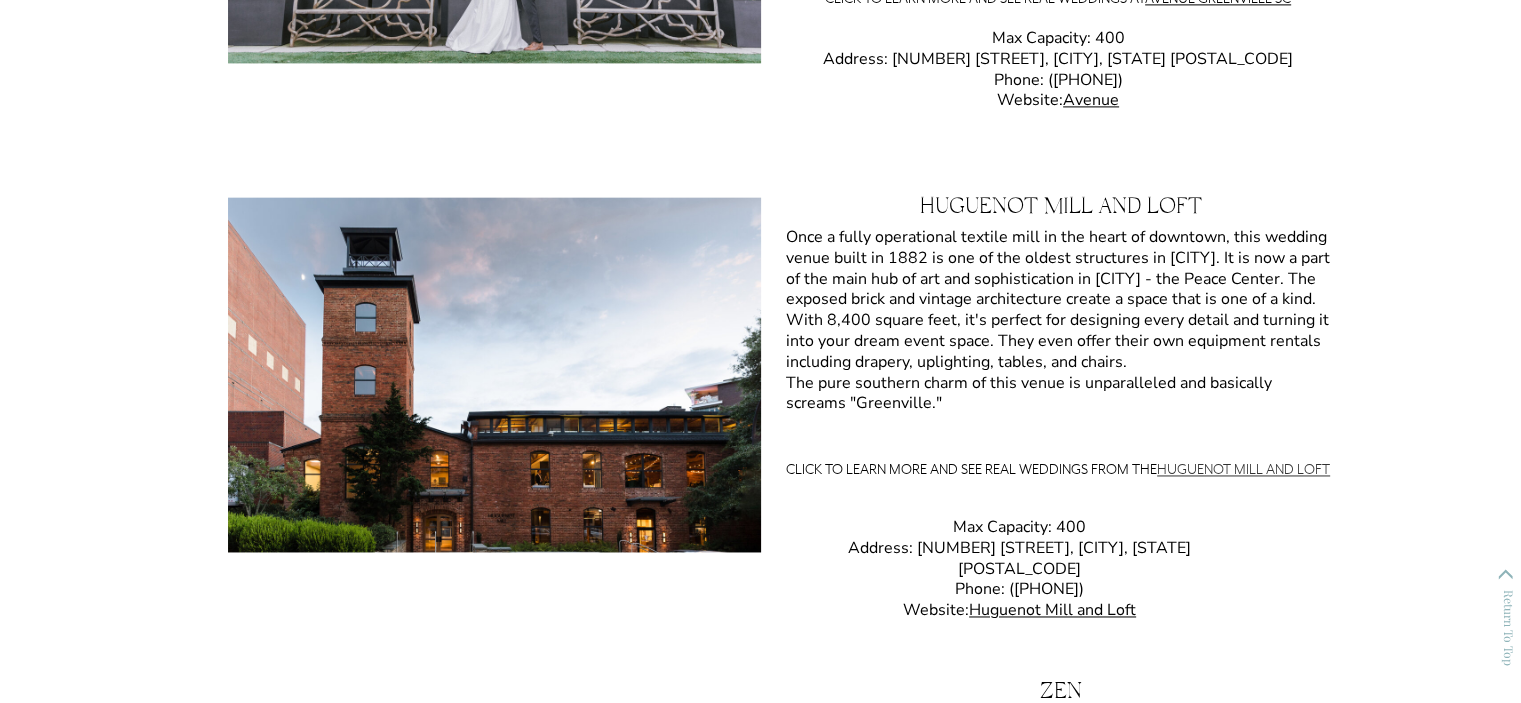 click on "Huguenot Mill and Loft" at bounding box center (1243, 469) 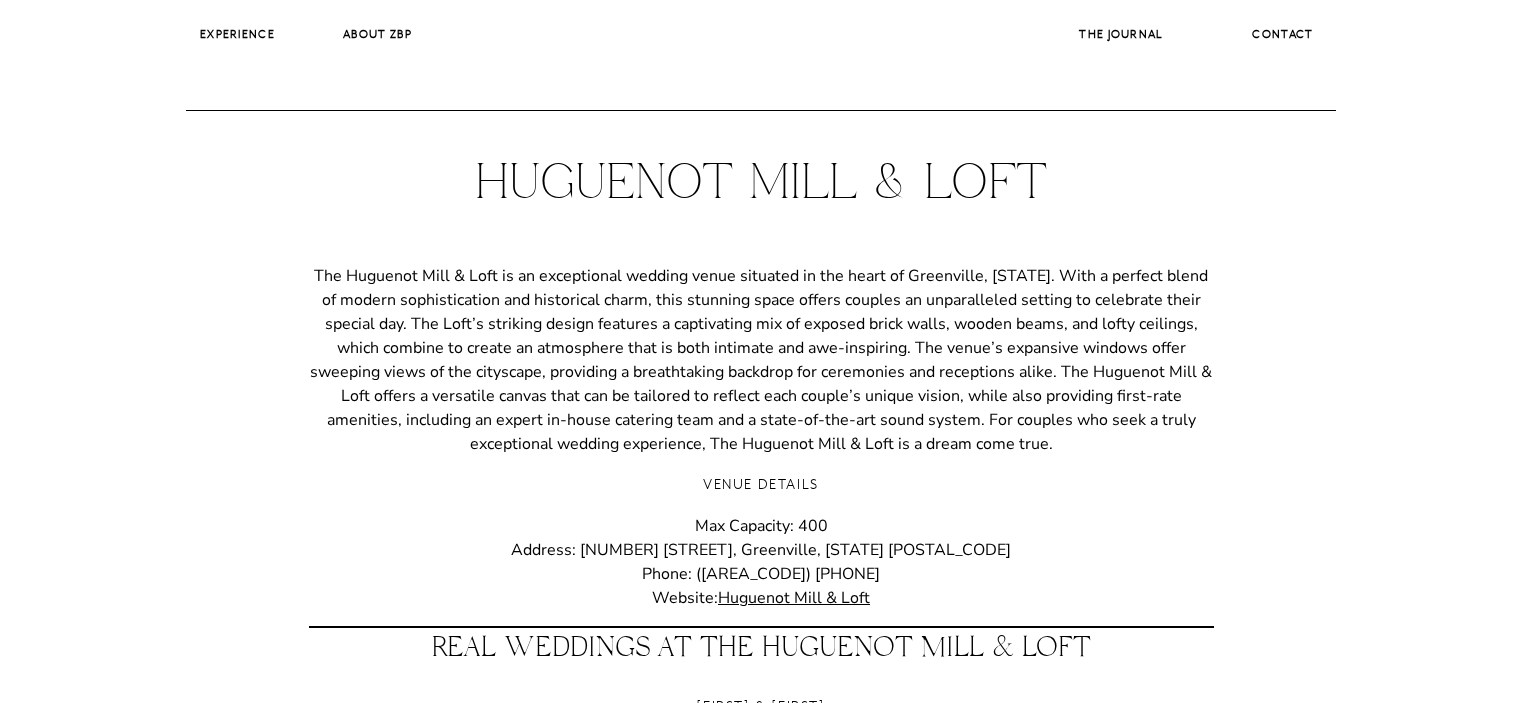 scroll, scrollTop: 0, scrollLeft: 0, axis: both 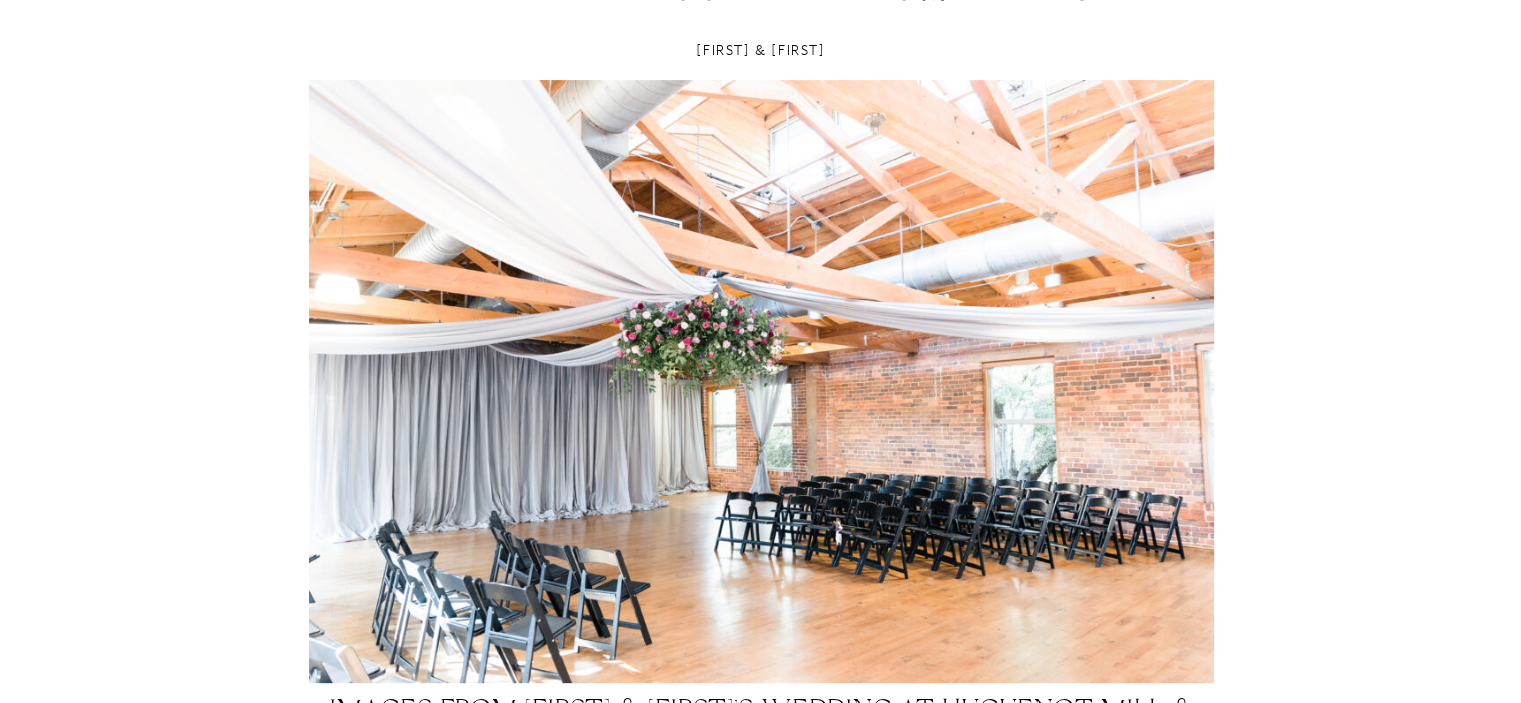 click on "The Huguenot Mill & Loft is an exceptional wedding venue situated in the heart of Greenville, [STATE]. With a perfect blend of modern sophistication and historical charm, this stunning space offers couples an unparalleled setting to celebrate their special day. The Loft’s striking design features a captivating mix of exposed brick walls, wooden beams, and lofty ceilings, which combine to create an atmosphere that is both intimate and awe-inspiring. The venue’s expansive windows offer sweeping views of the cityscape, providing a breathtaking backdrop for ceremonies and receptions alike. The Huguenot Mill & Loft offers a versatile canvas that can be tailored to reflect each couple’s unique vision, while also providing first-rate amenities, including an expert in-house catering team and a state-of-the-art sound system. For couples who seek a truly exceptional wedding experience, The Huguenot Mill & Loft is a dream come true." at bounding box center [760, 752] 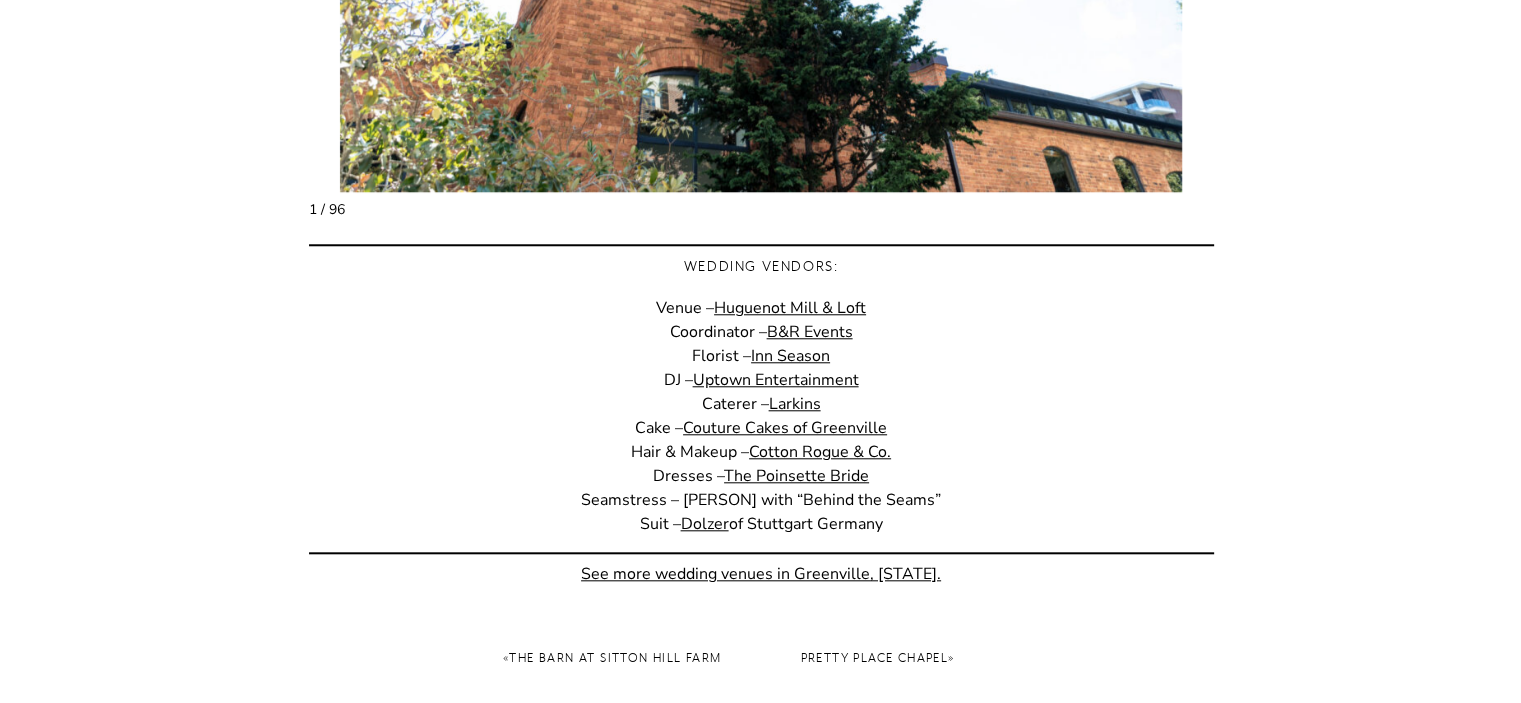 scroll, scrollTop: 1820, scrollLeft: 0, axis: vertical 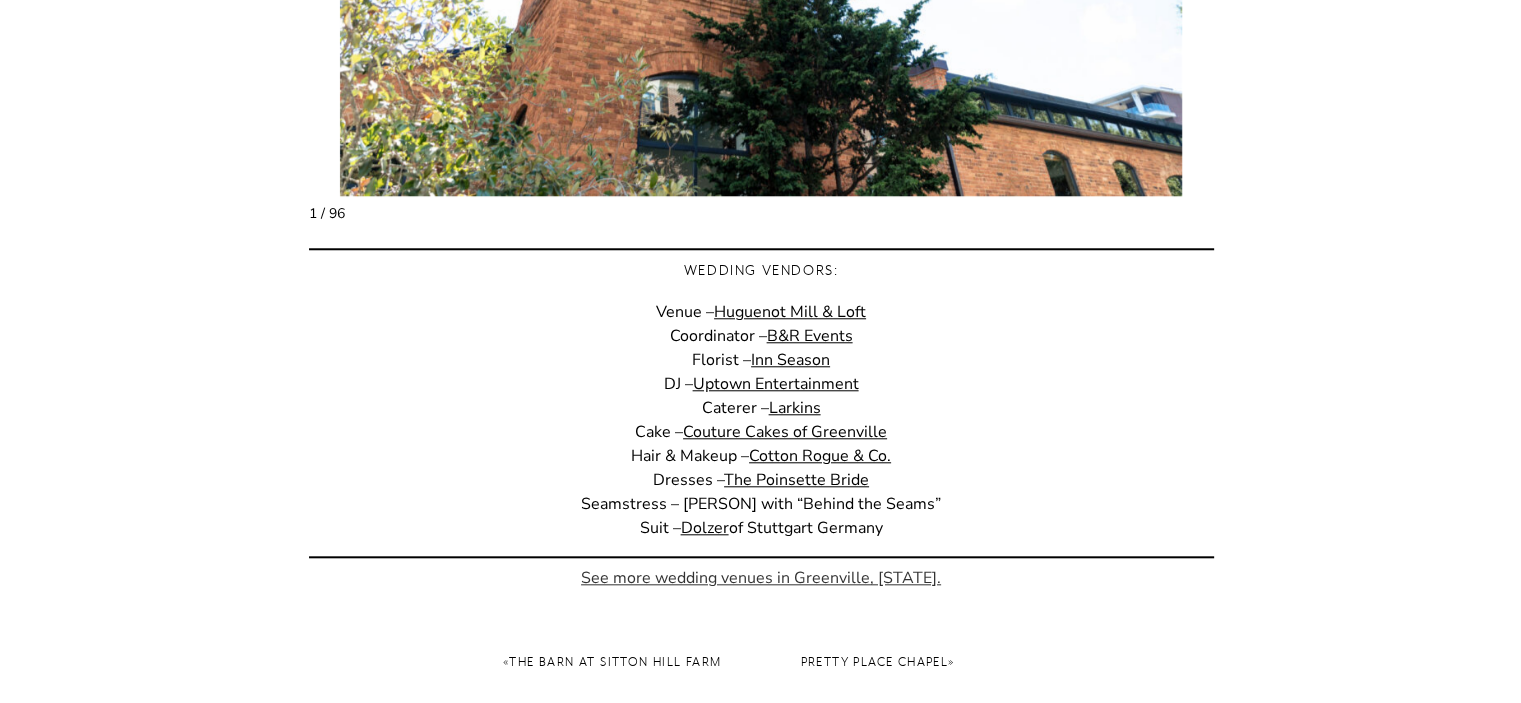 click on "See more wedding venues in Greenville, SC." at bounding box center [761, 578] 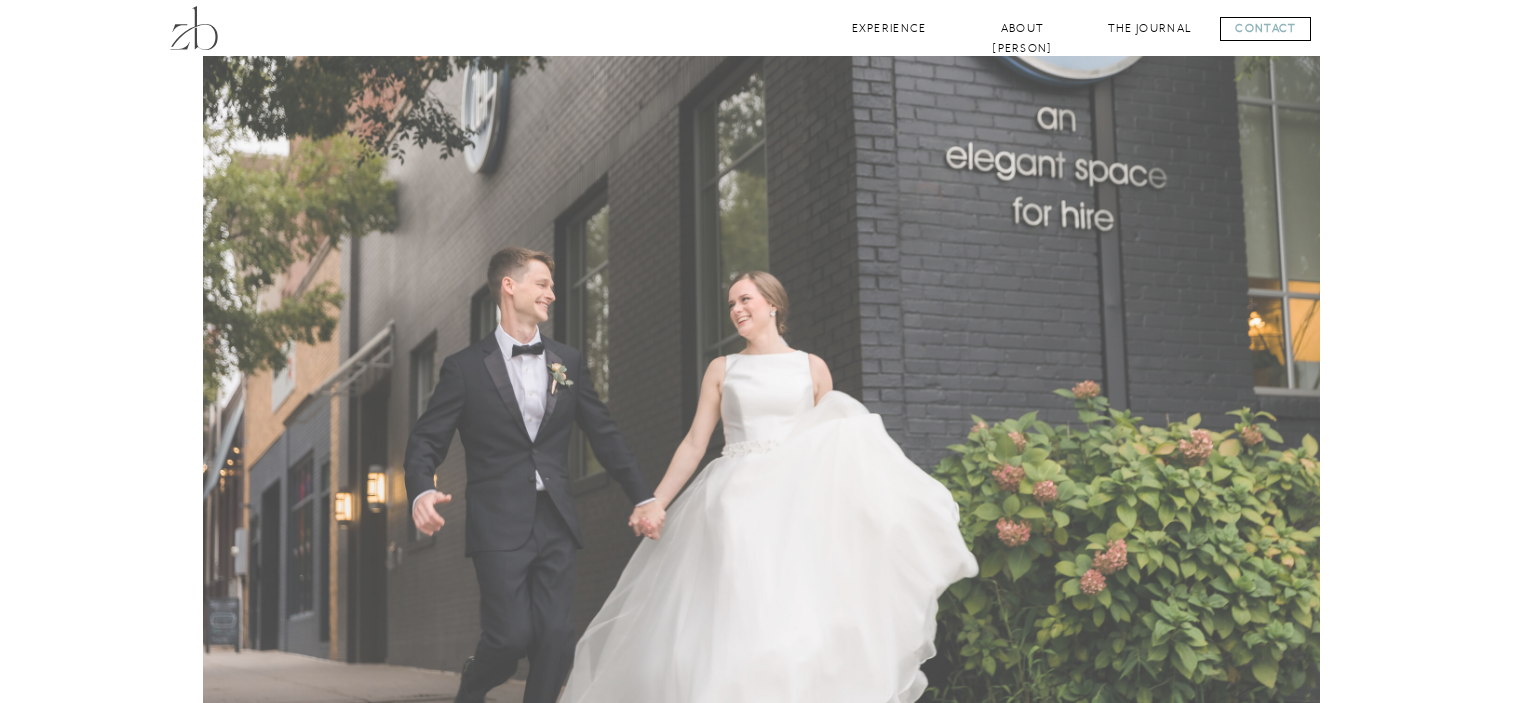 scroll, scrollTop: 0, scrollLeft: 0, axis: both 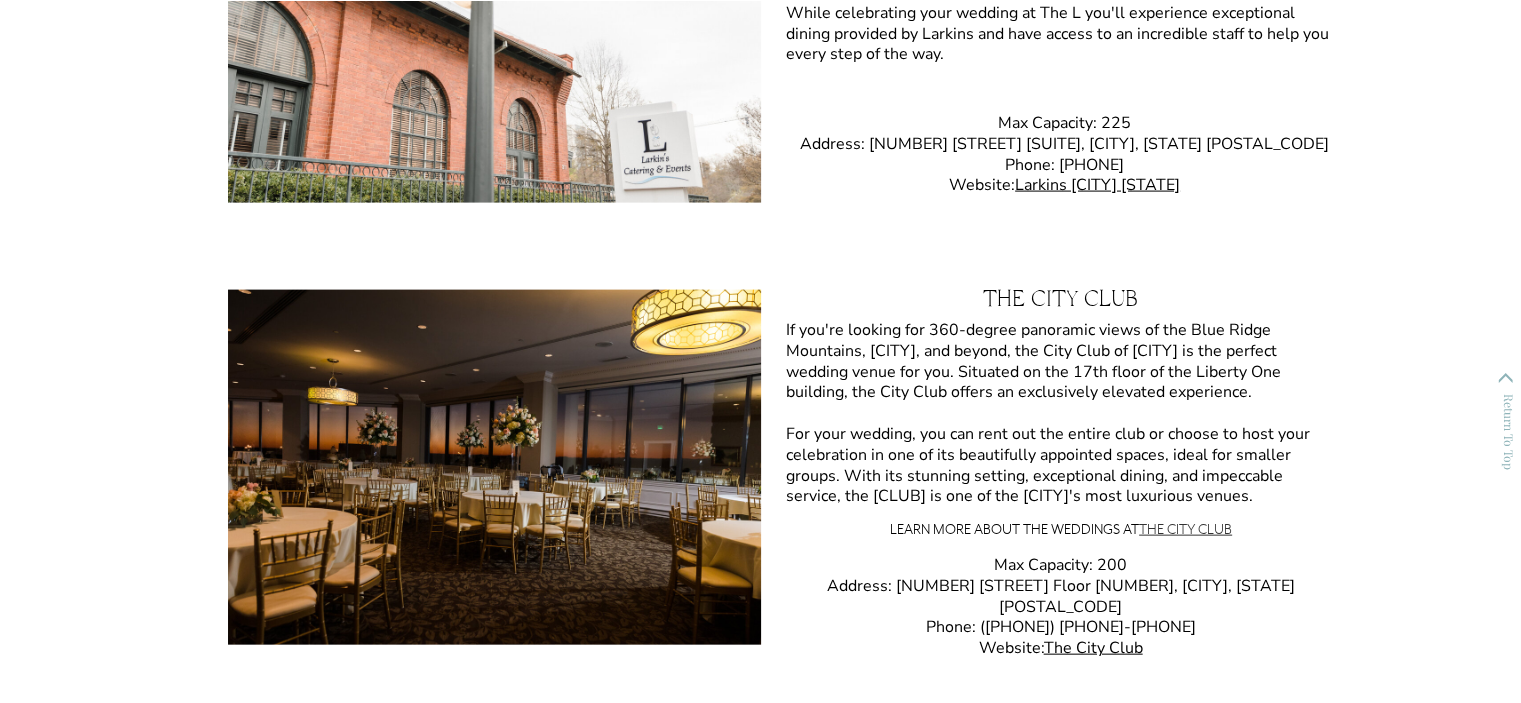 click on "the City Club" at bounding box center (1185, 529) 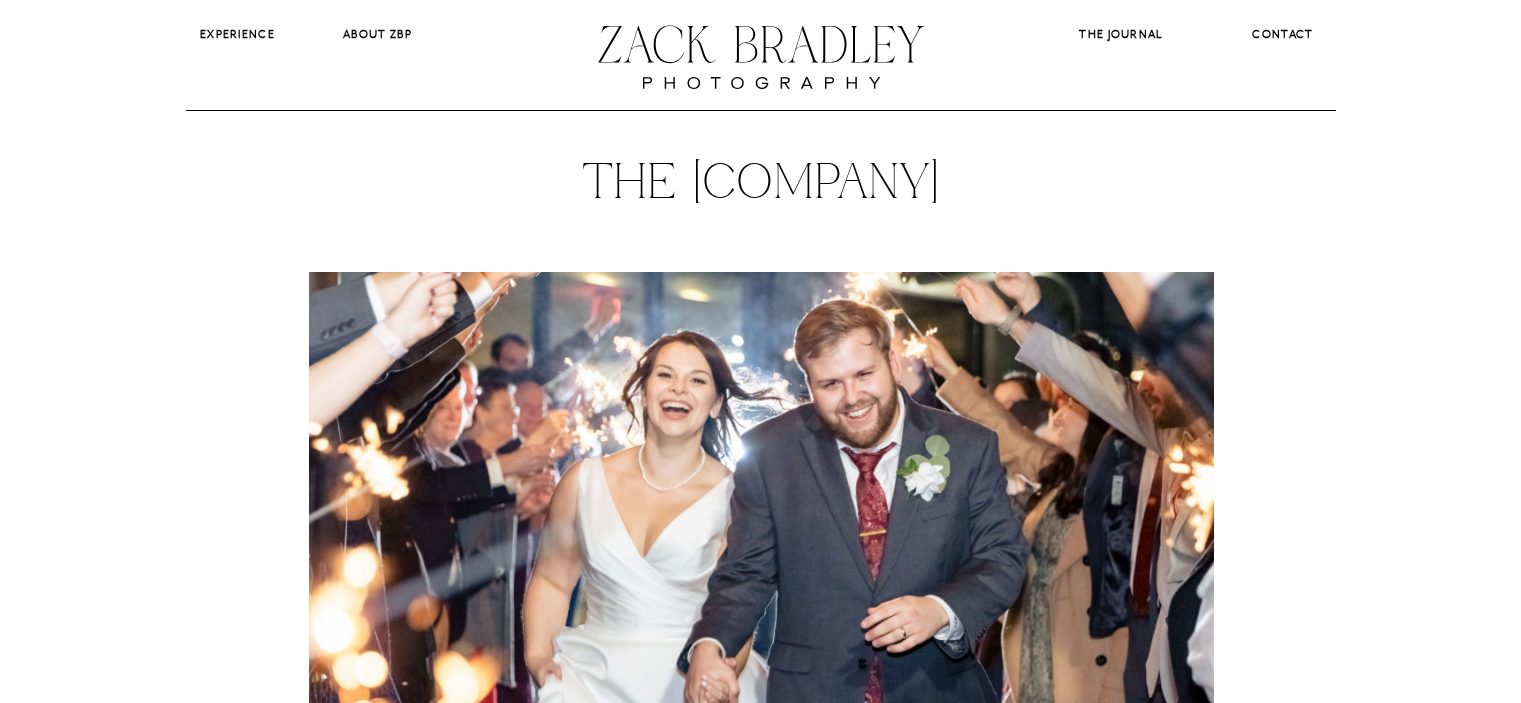 scroll, scrollTop: 0, scrollLeft: 0, axis: both 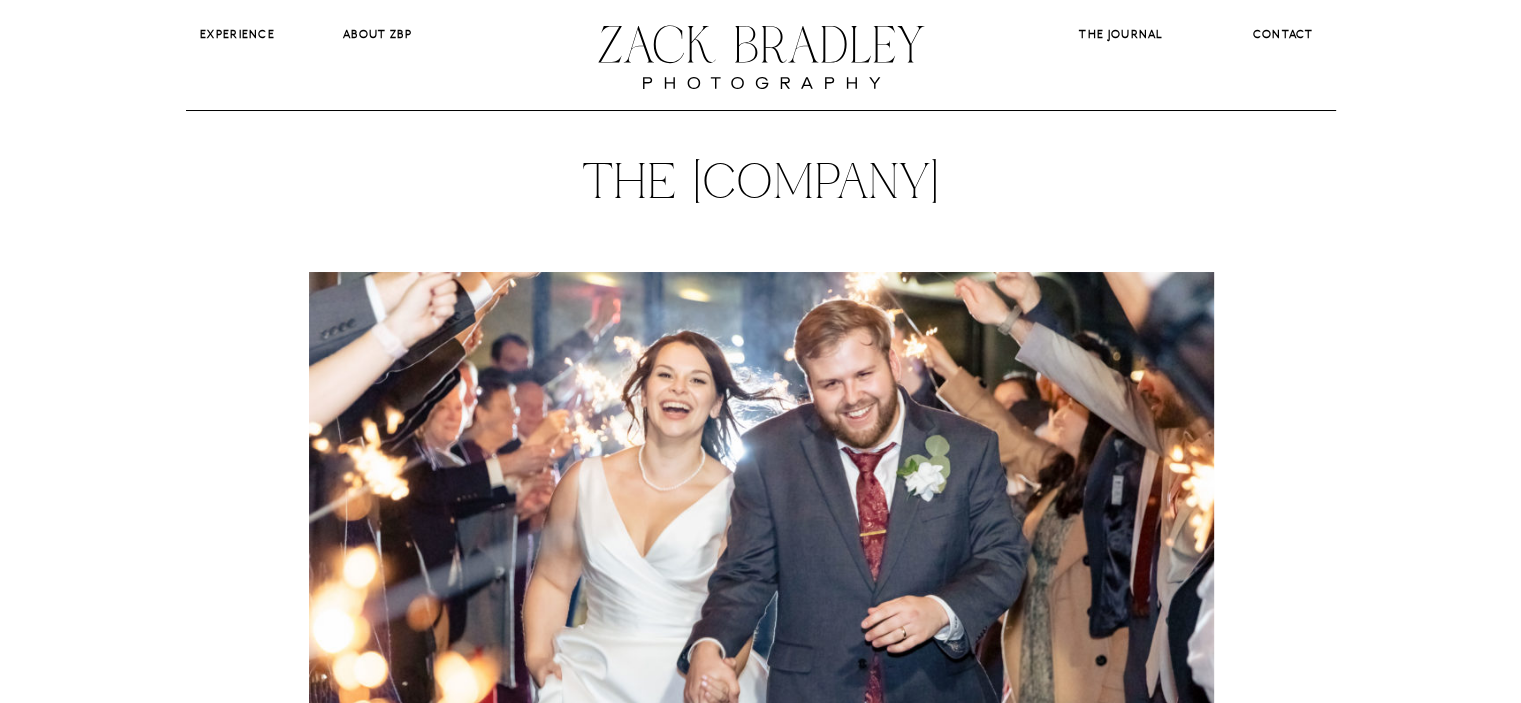 click on "The City Club" at bounding box center (761, 185) 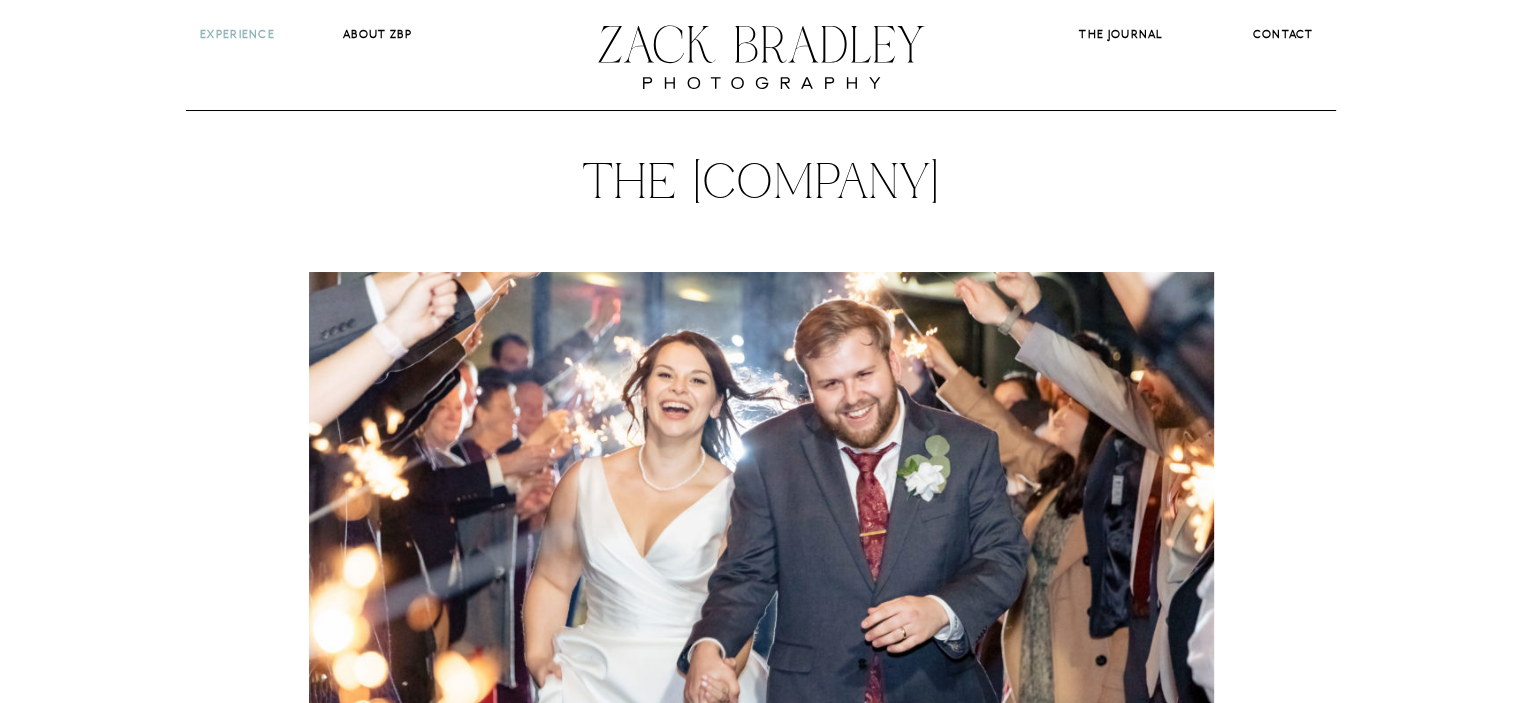 click on "Experience" at bounding box center (237, 34) 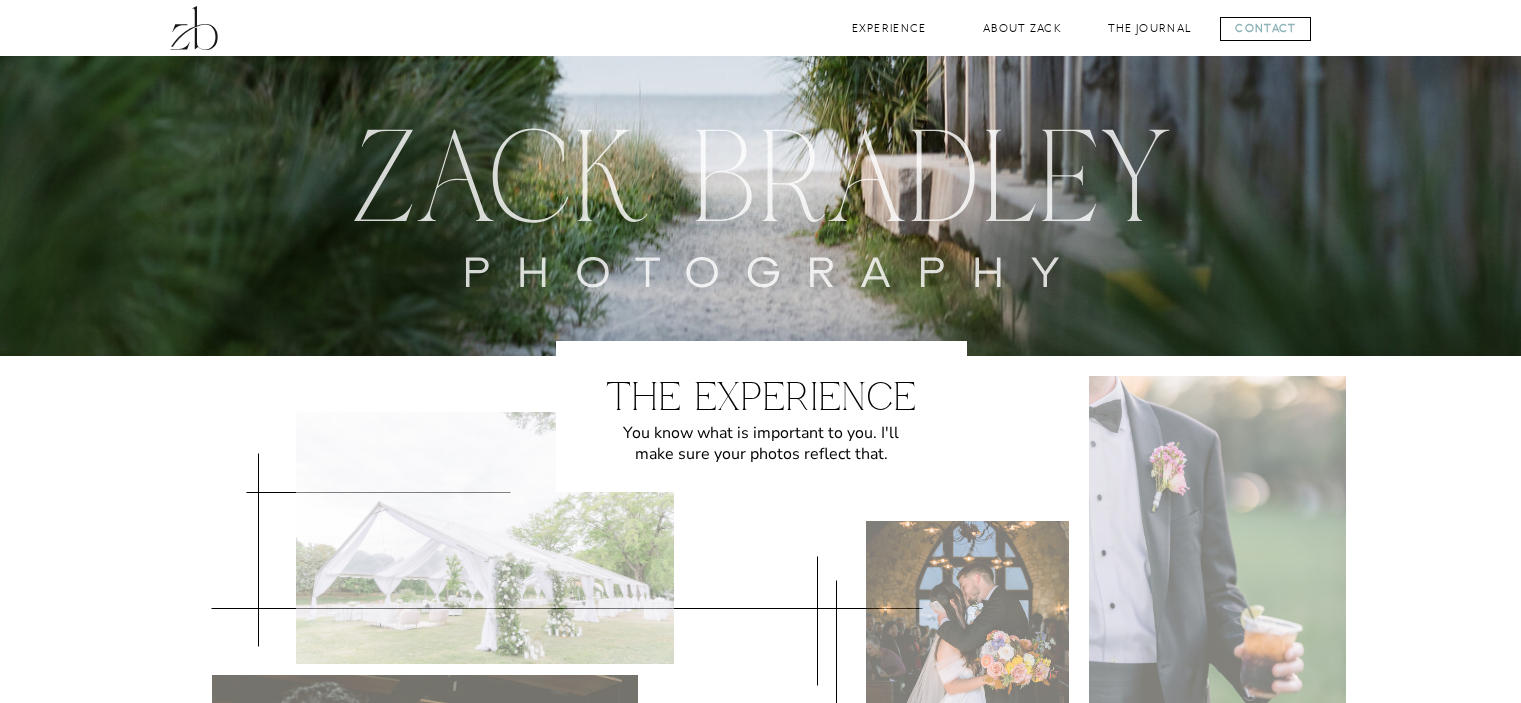 scroll, scrollTop: 0, scrollLeft: 0, axis: both 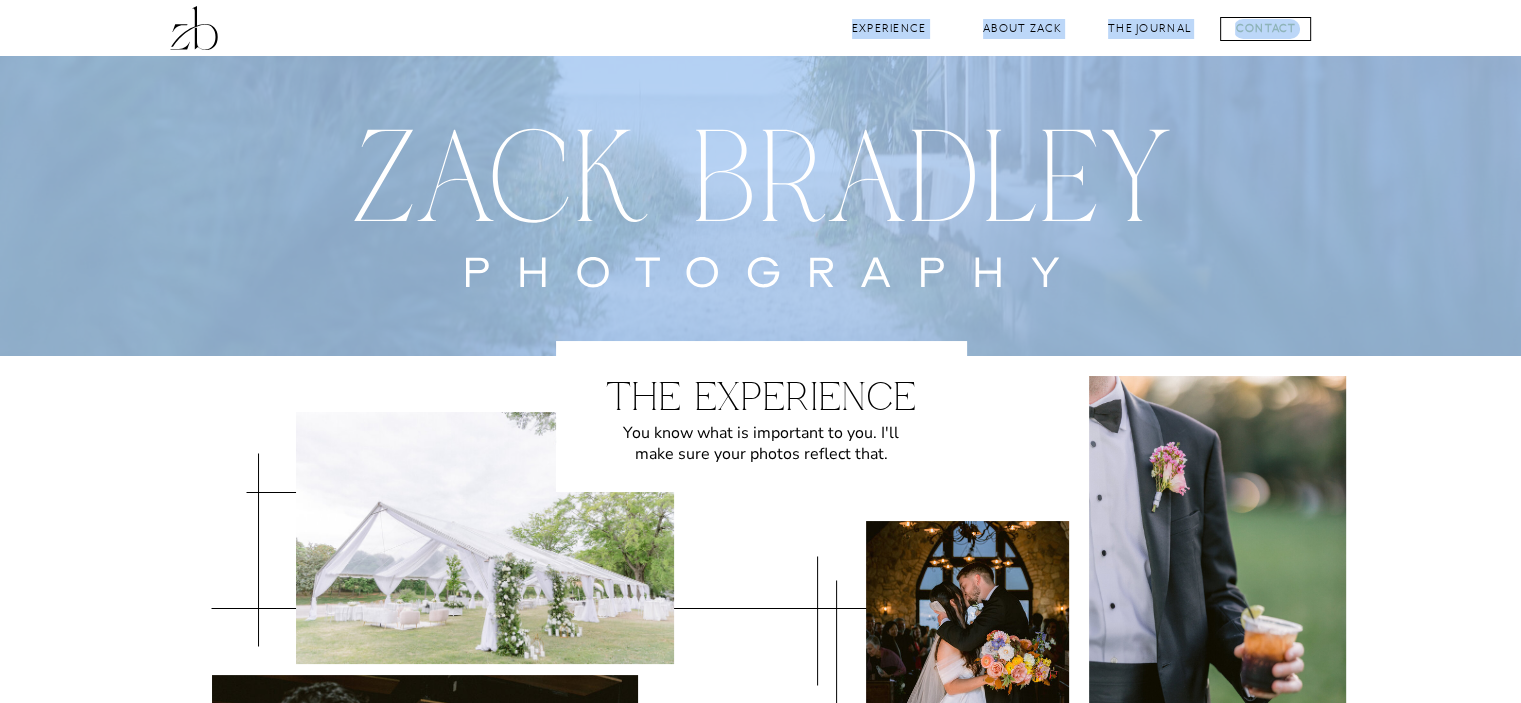 drag, startPoint x: 1515, startPoint y: 53, endPoint x: 1516, endPoint y: 81, distance: 28.01785 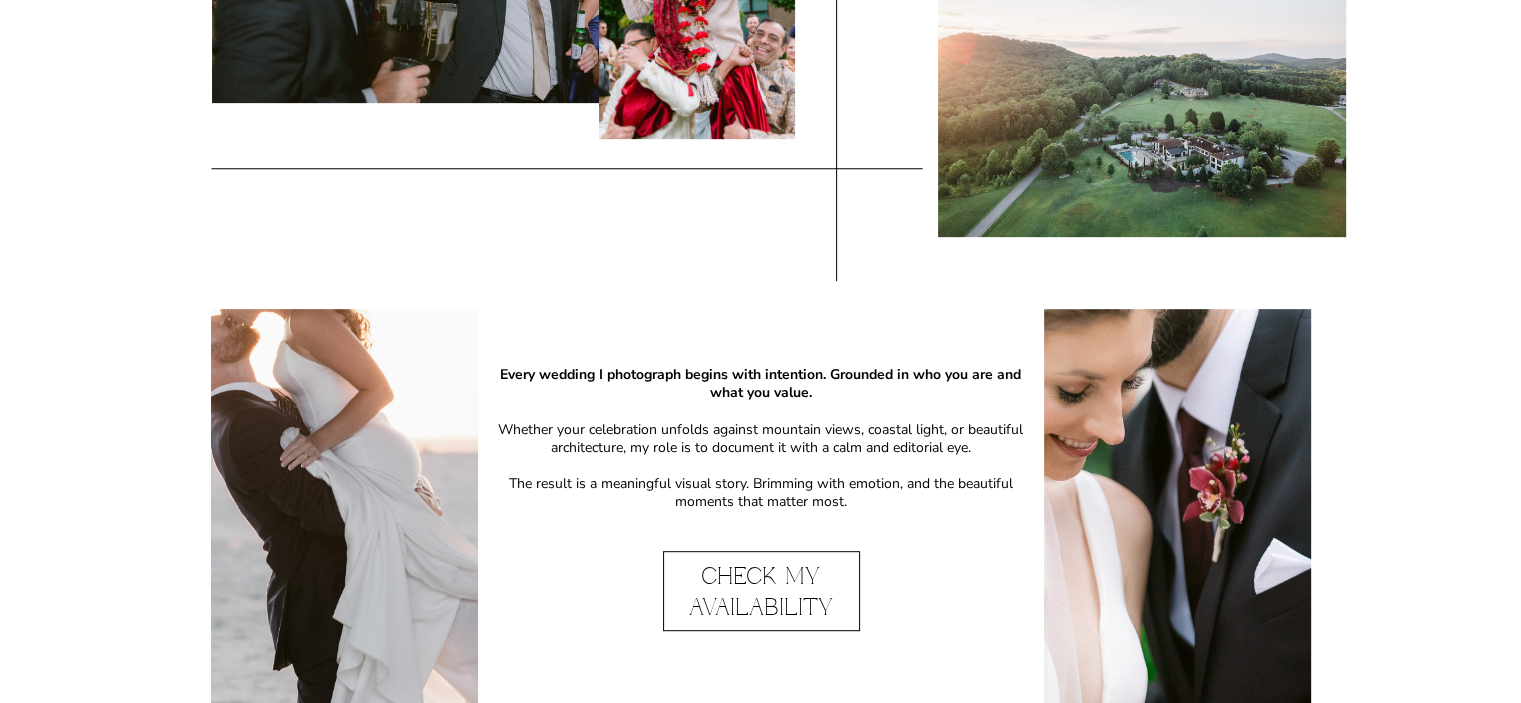 scroll, scrollTop: 878, scrollLeft: 0, axis: vertical 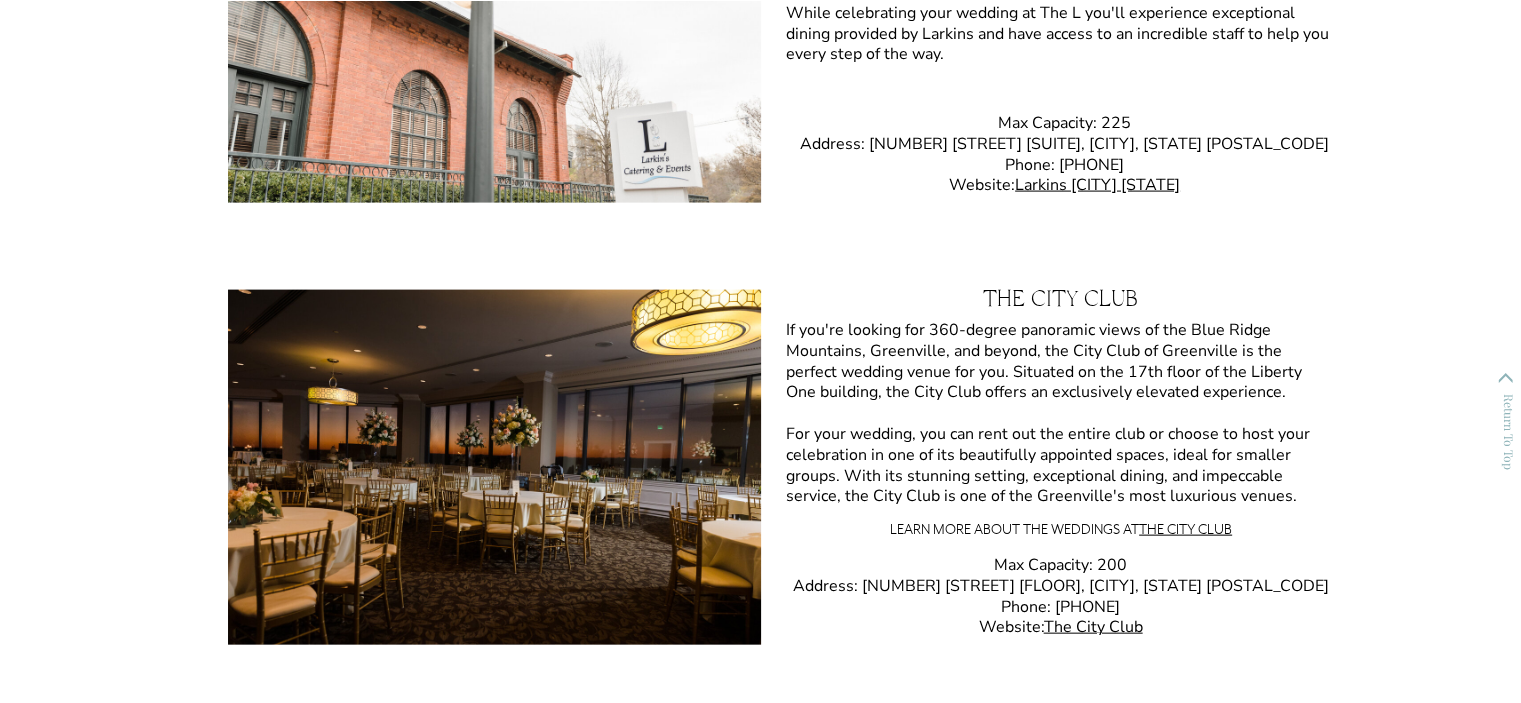 click on "The City Club" at bounding box center [1061, 305] 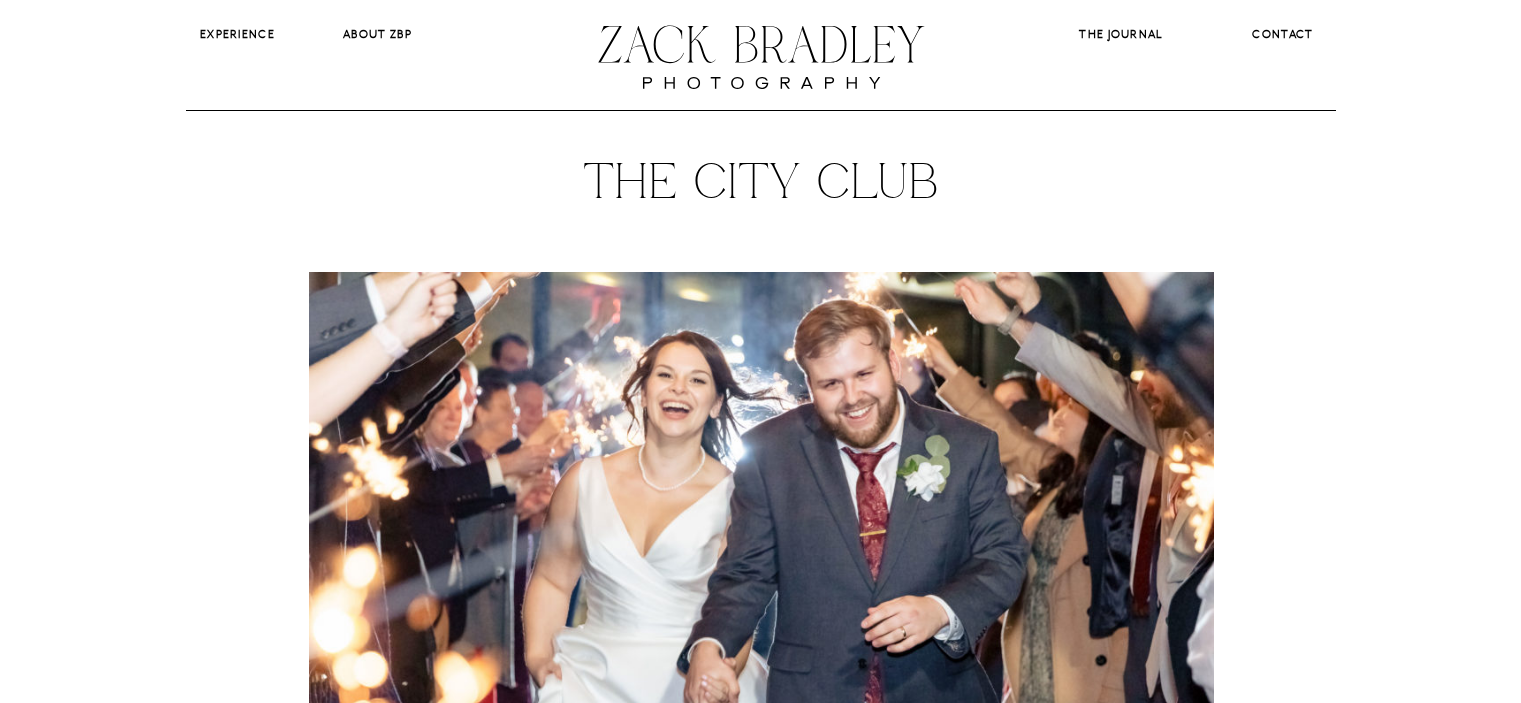 scroll, scrollTop: 0, scrollLeft: 0, axis: both 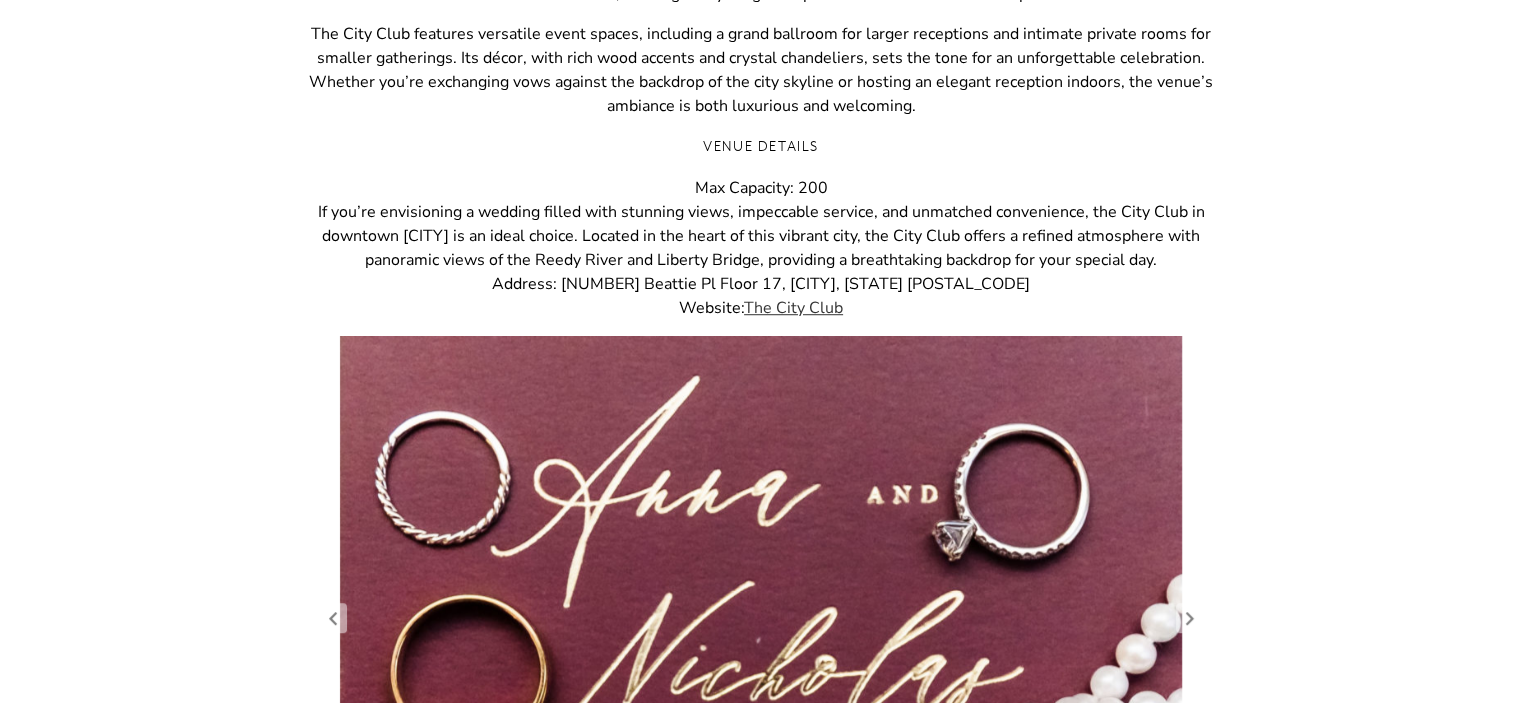 click on "The City Club" at bounding box center [793, 308] 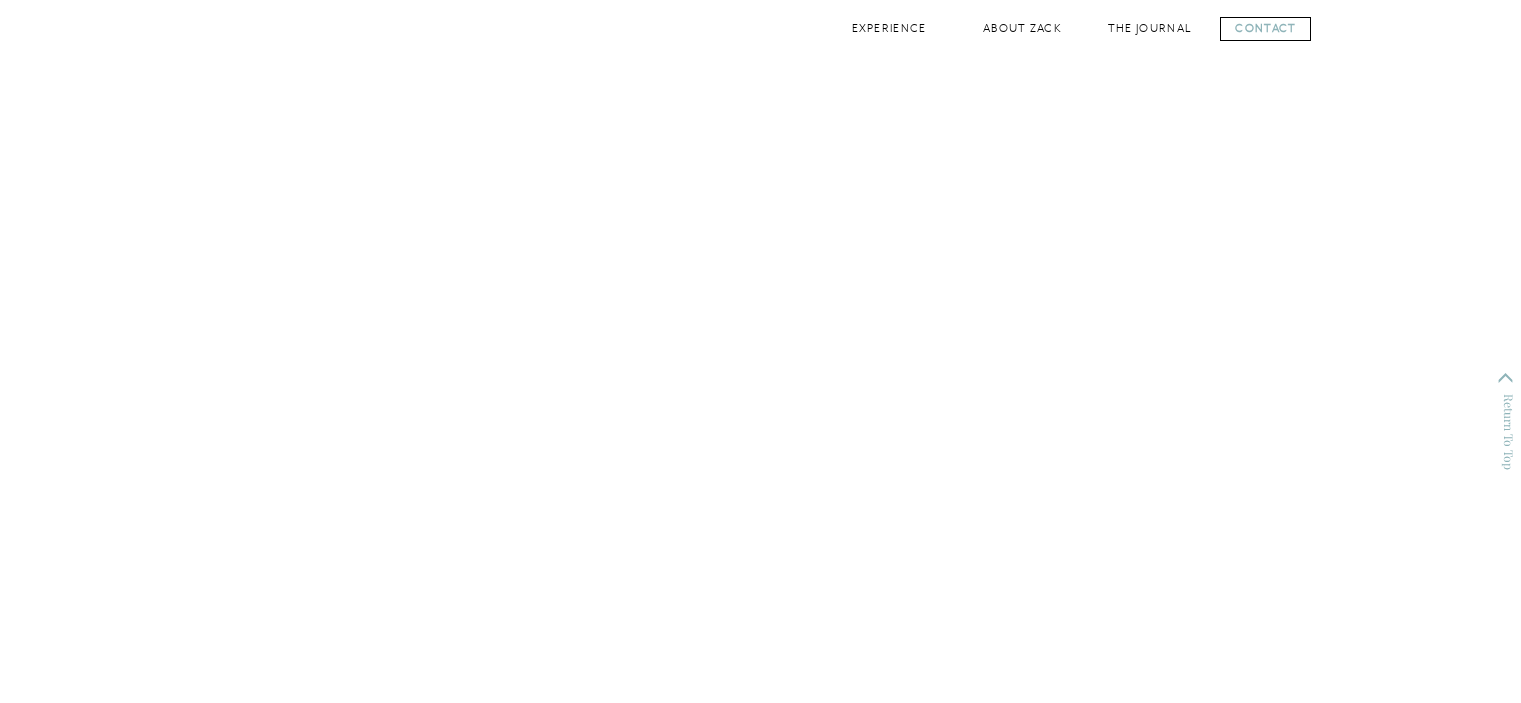 scroll, scrollTop: 4280, scrollLeft: 0, axis: vertical 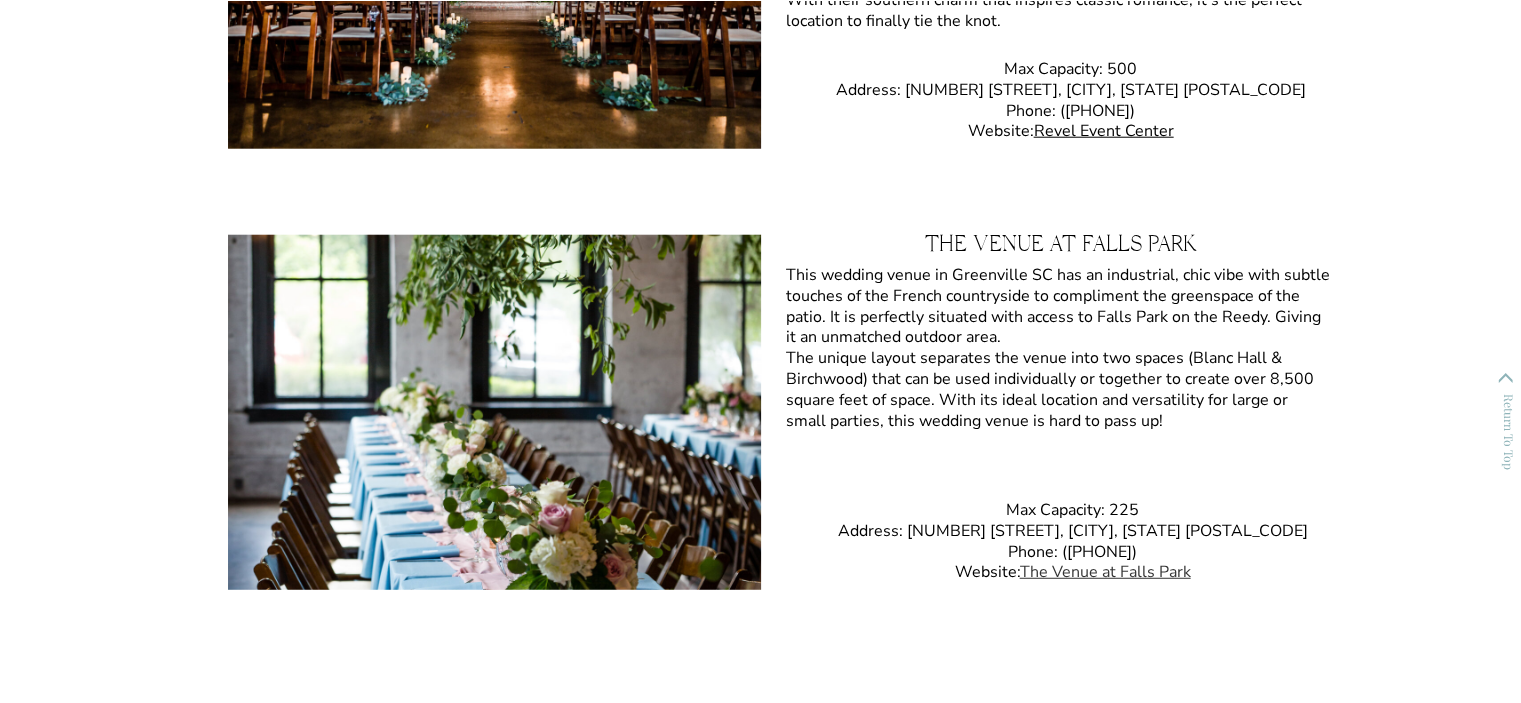 click on "The Venue at Falls Park" at bounding box center (1105, 572) 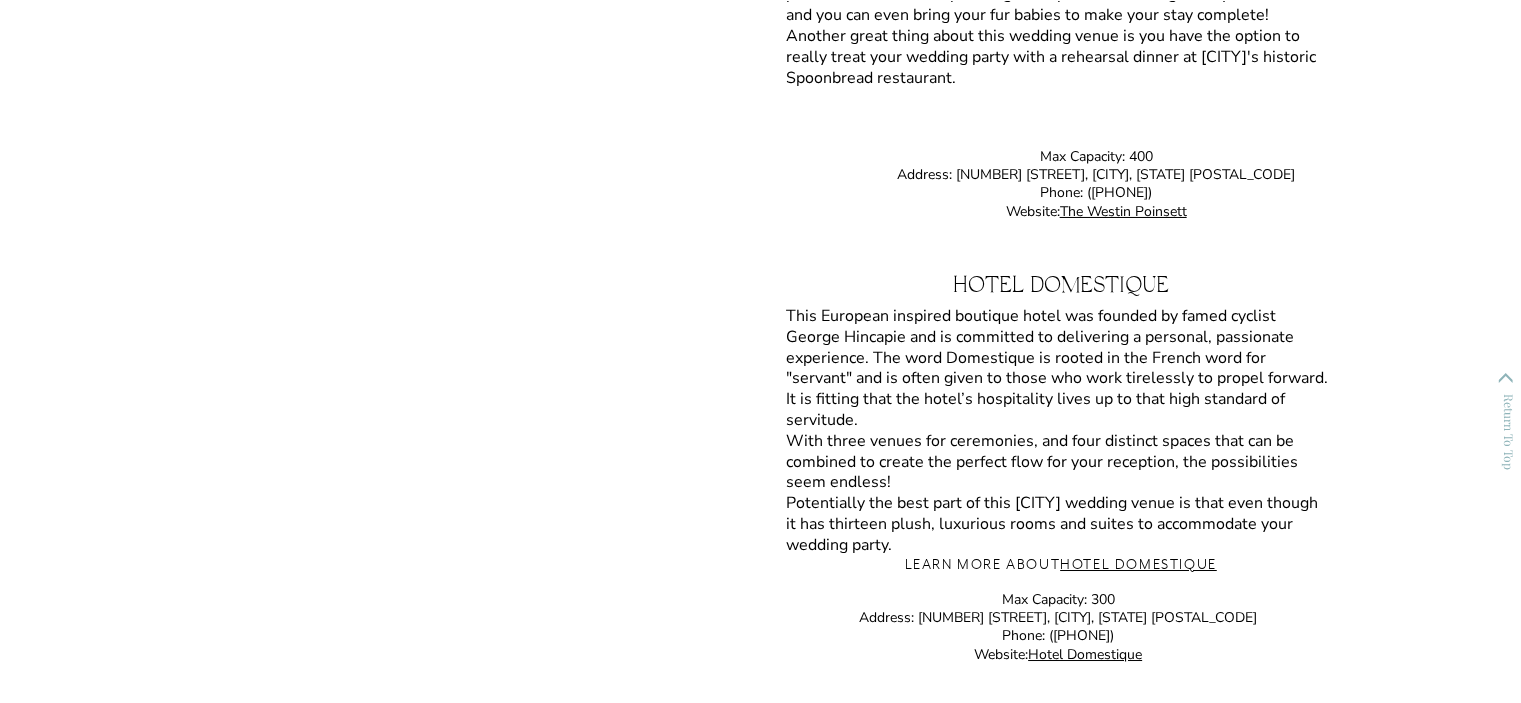 scroll, scrollTop: 7248, scrollLeft: 0, axis: vertical 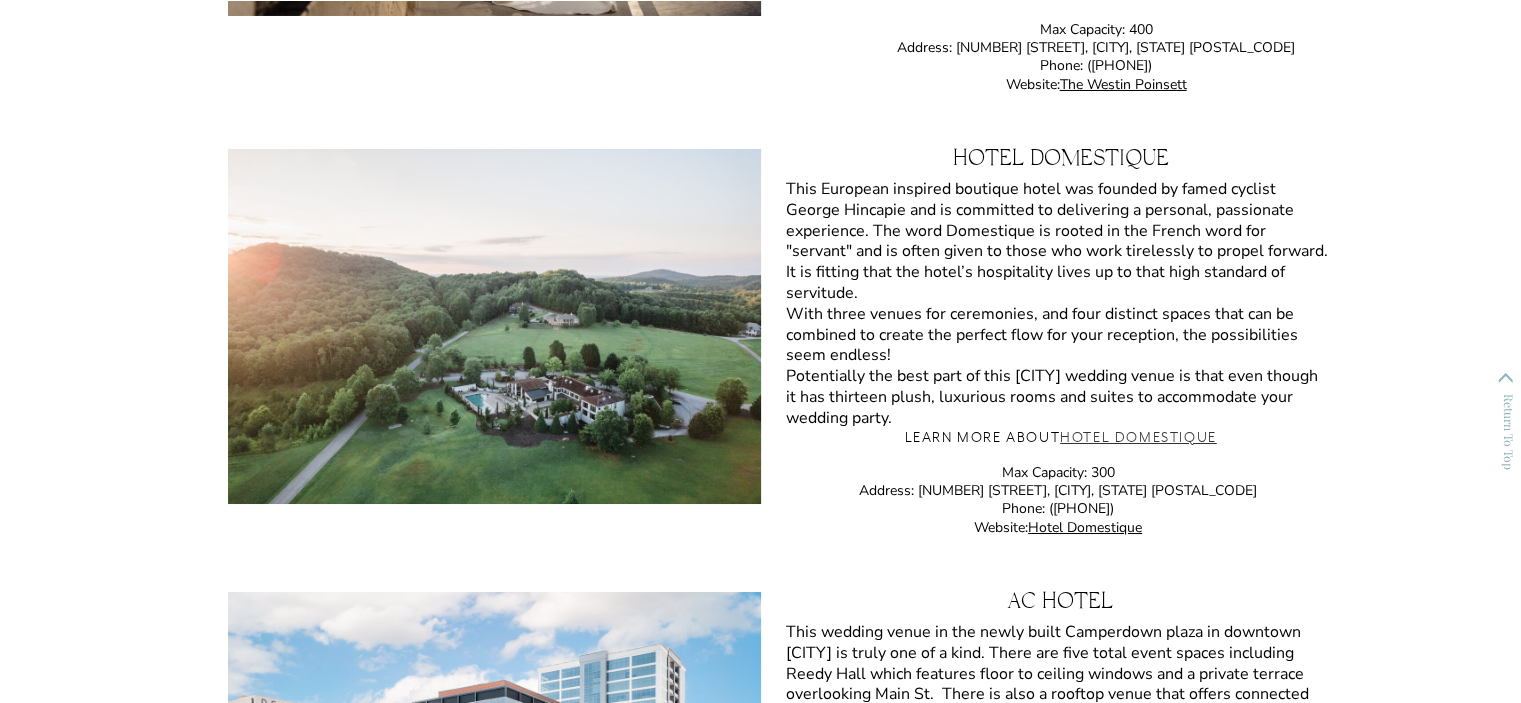 click on "Hotel Domestique" at bounding box center [1138, 437] 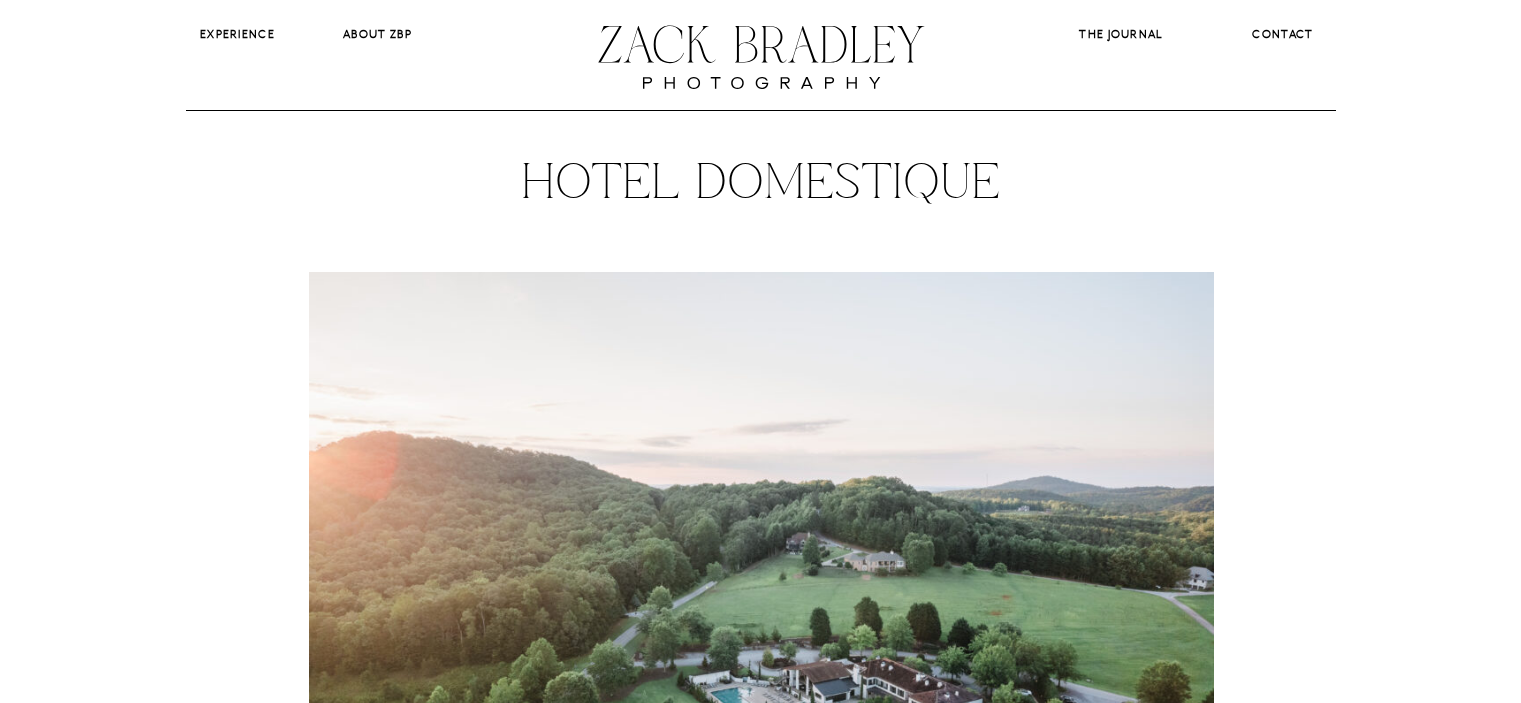 scroll, scrollTop: 0, scrollLeft: 0, axis: both 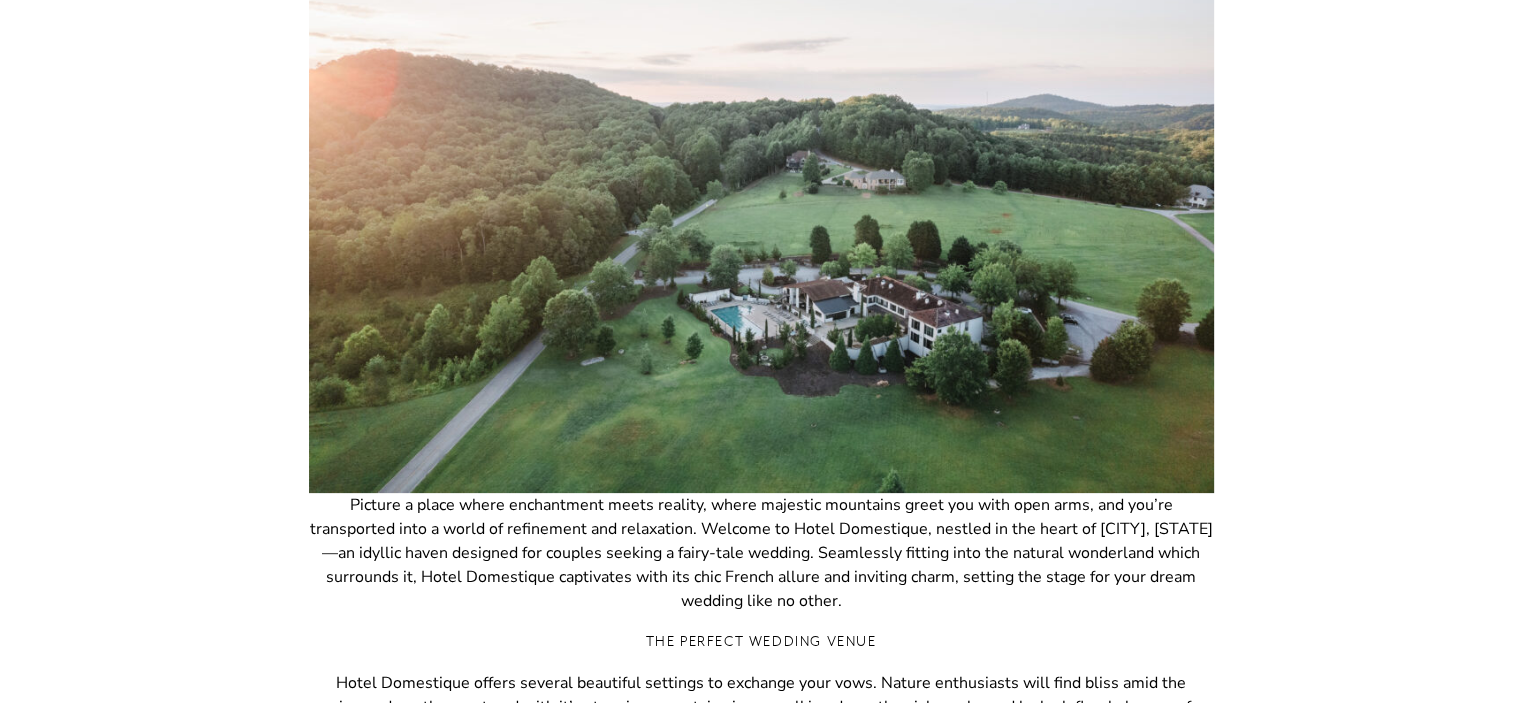 click on "CONTACT The Journal About ZBP Experience Hotel Domestique
Picture a place where enchantment meets reality, where majestic mountains greet you with open arms, and you’re transported into a world of refinement and relaxation. Welcome to Hotel Domestique, nestled in the heart of [CITY], [STATE]—an idyllic haven designed for couples seeking a fairy-tale wedding. Seamlessly fitting into the natural wonderland which surrounds it, Hotel Domestique captivates with its chic French allure and inviting charm, setting the stage for your dream wedding like no other.
The Perfect Wedding Venue
Hotel Domestique offers several beautiful settings to exchange your vows. Nature enthusiasts will find bliss amid the vineyards or the courtyard with it’s stunning mountain views, walking down the aisle embraced by lush florals by one of the  top floral designers  in the area. For those with a passion for timeless elegance, an indoor space filled with old-world charm awaits.
." at bounding box center (760, 1147) 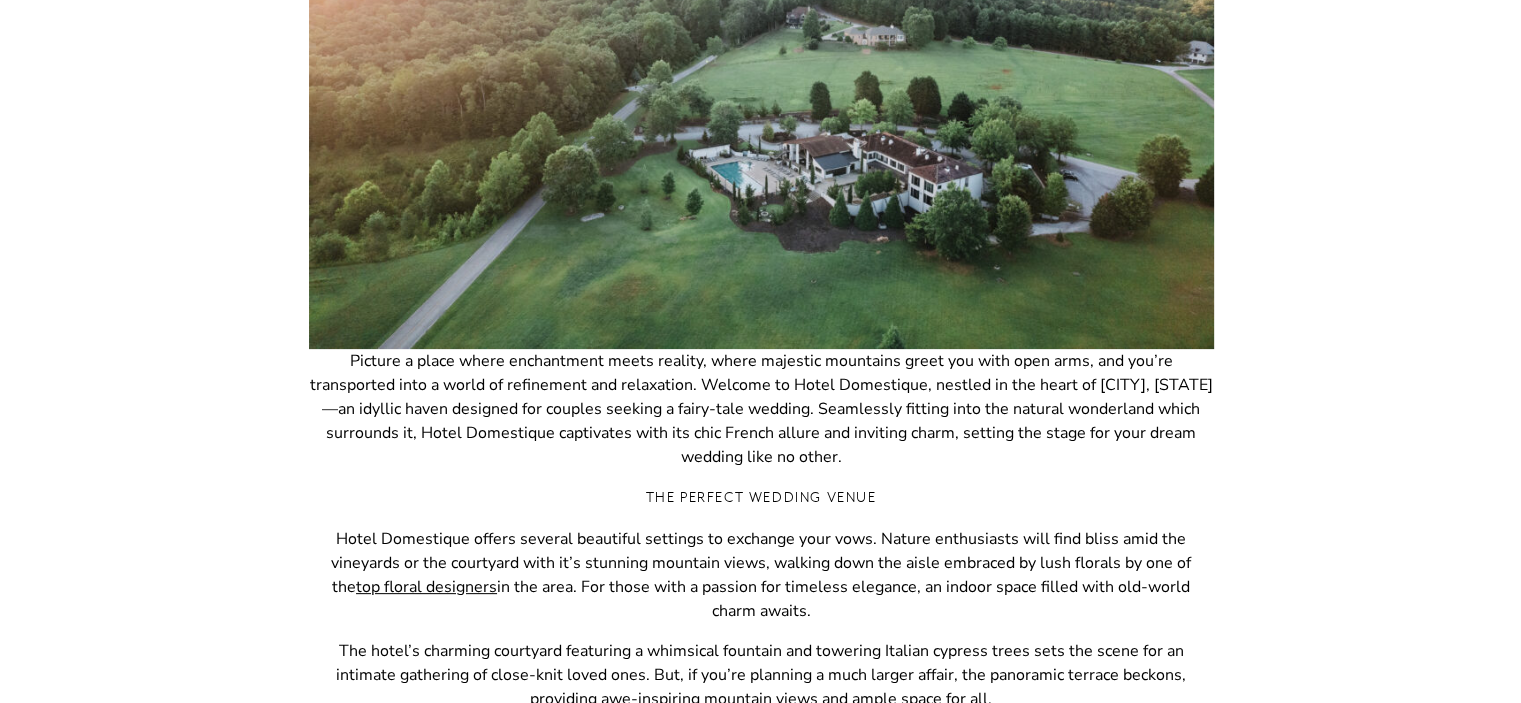 scroll, scrollTop: 530, scrollLeft: 0, axis: vertical 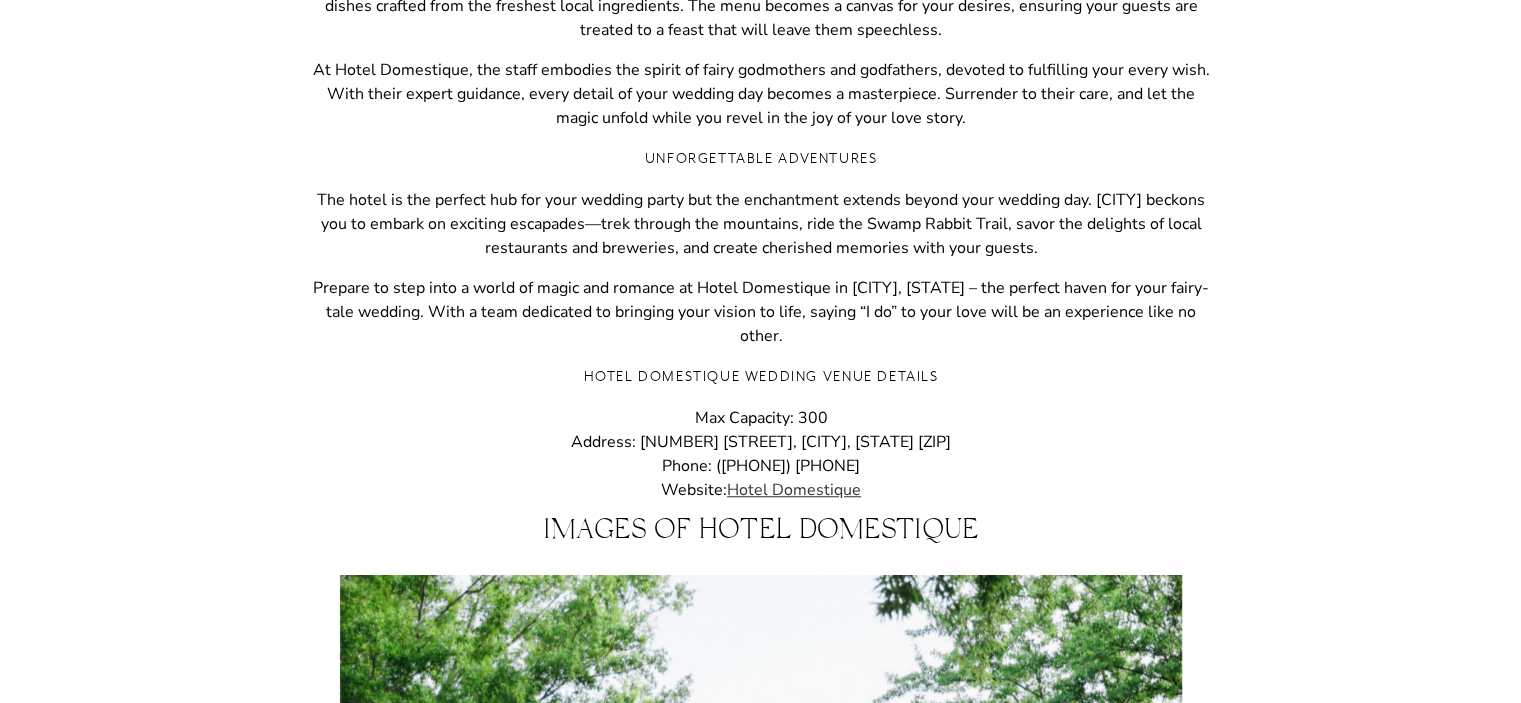 click on "Hotel Domestique" at bounding box center (794, 490) 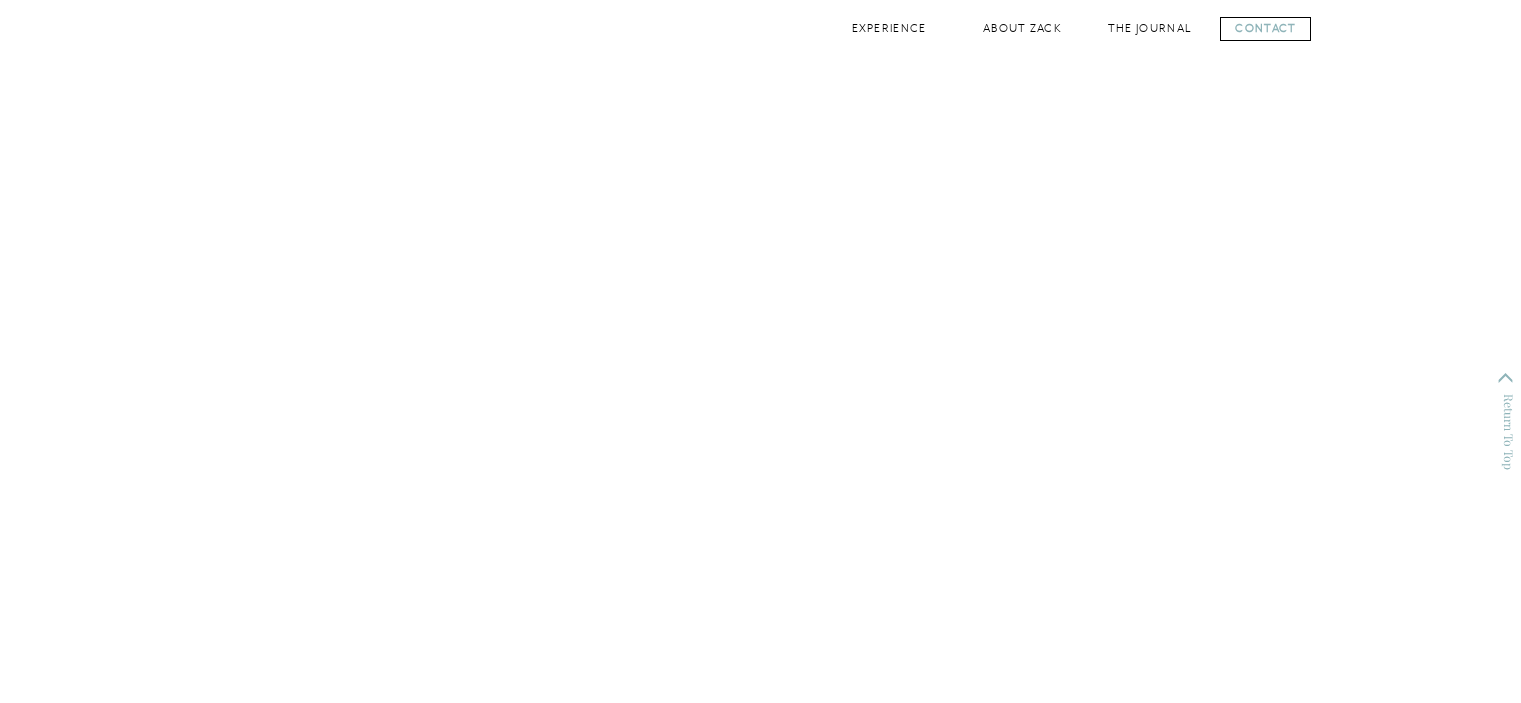 scroll, scrollTop: 7248, scrollLeft: 0, axis: vertical 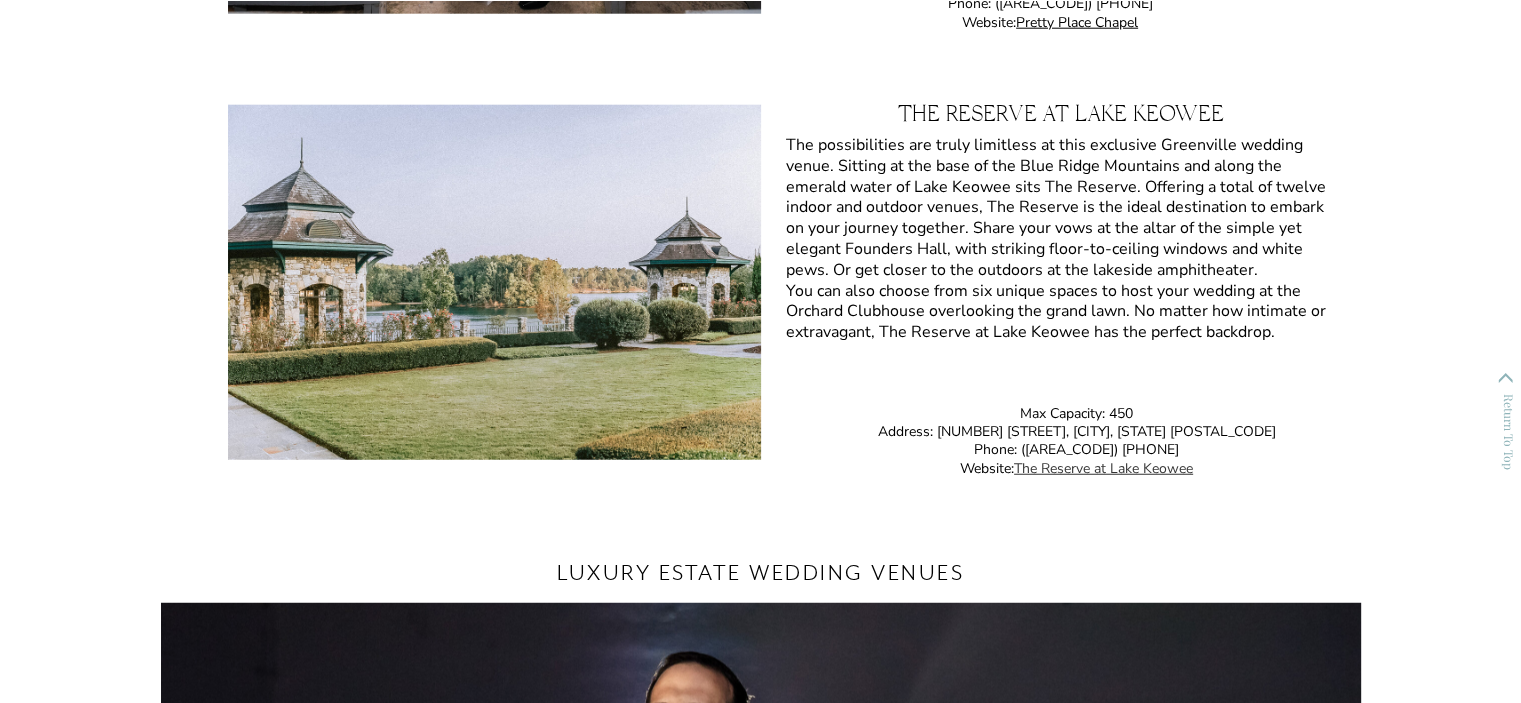 click on "The Reserve at Lake Keowee" at bounding box center [1103, 468] 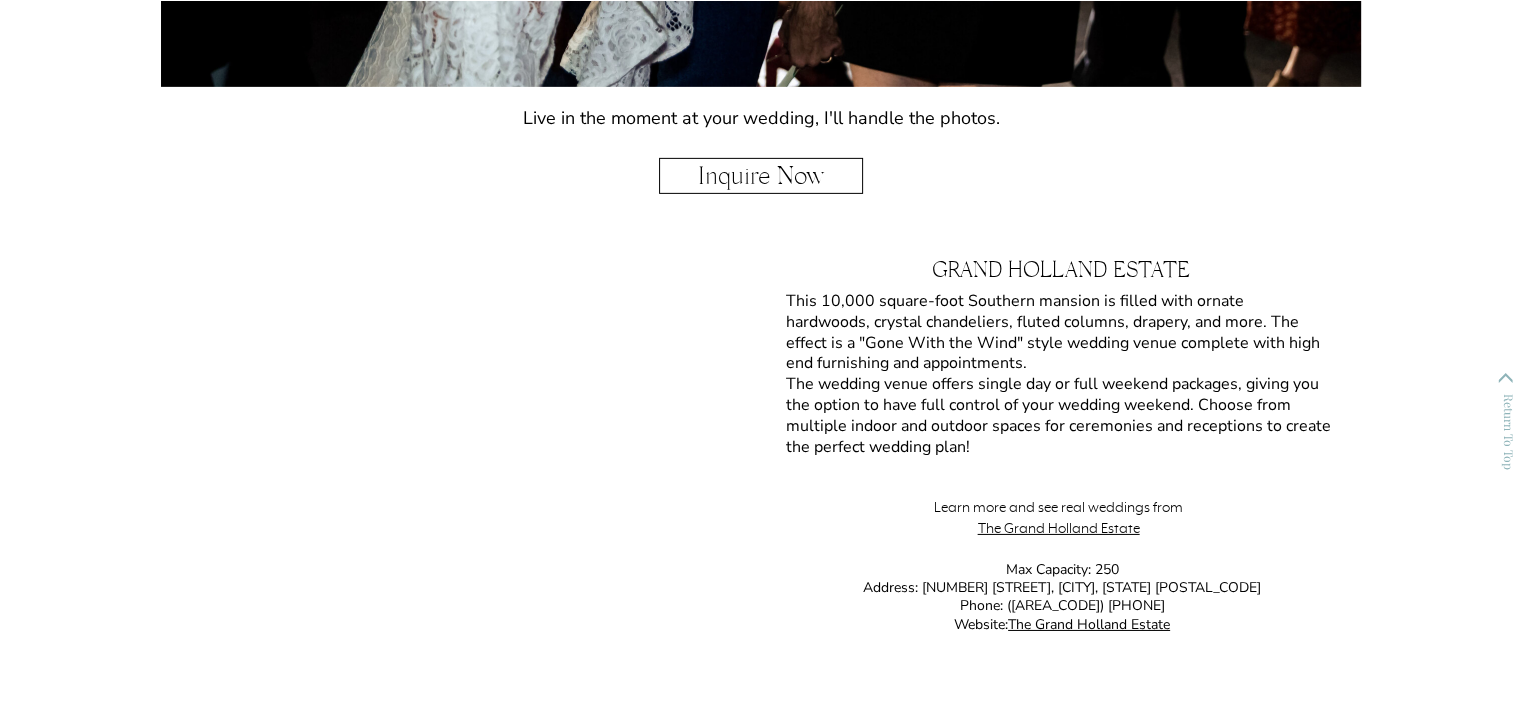scroll, scrollTop: 14110, scrollLeft: 0, axis: vertical 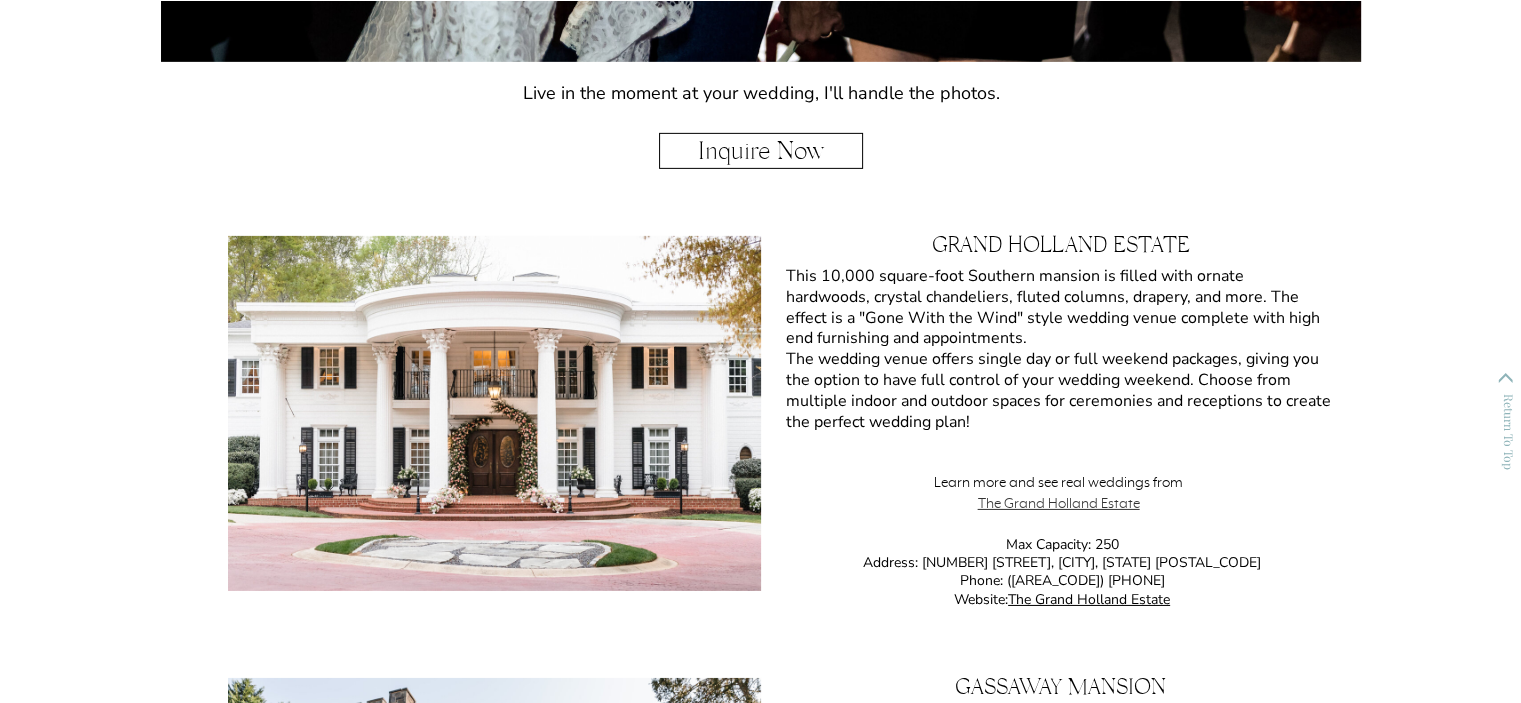click on "The Grand Holland Estate" at bounding box center [1059, 503] 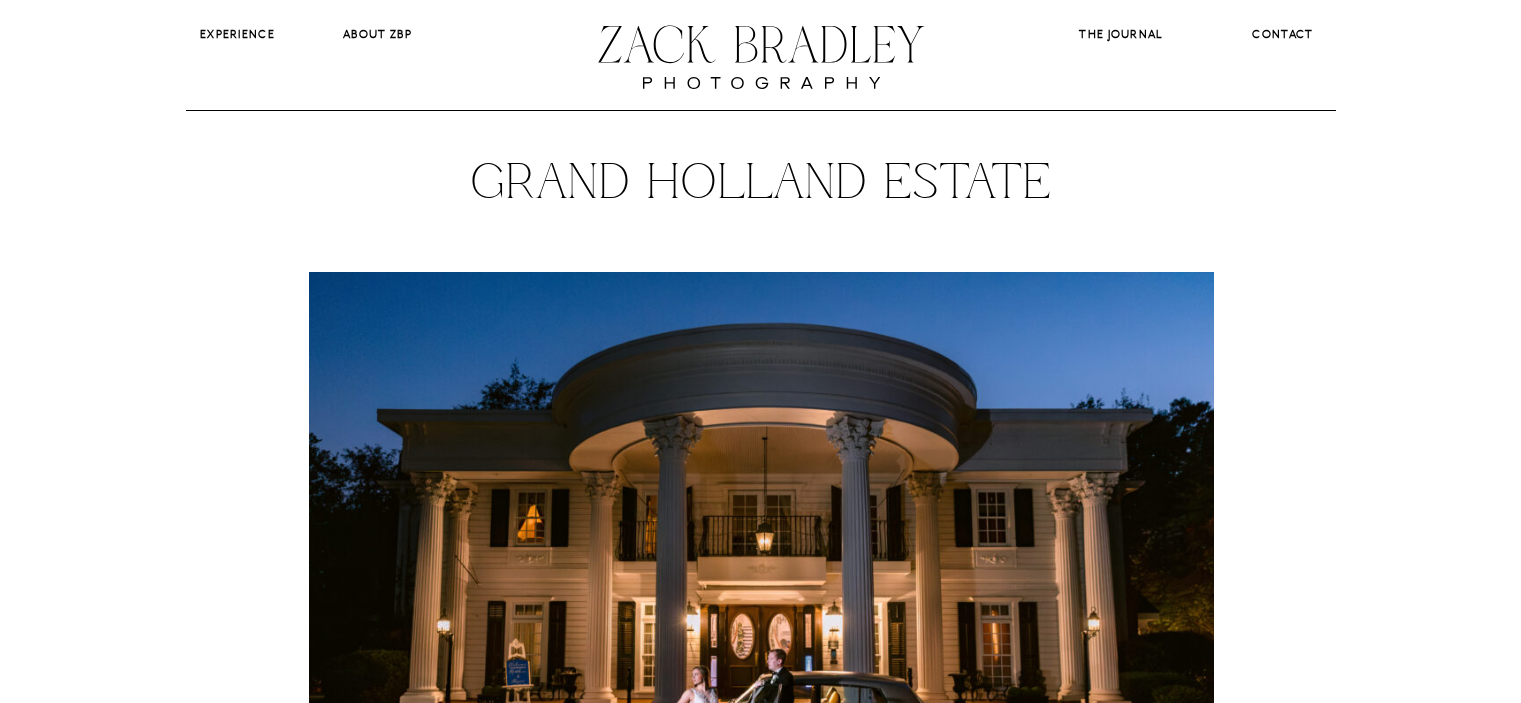 scroll, scrollTop: 0, scrollLeft: 0, axis: both 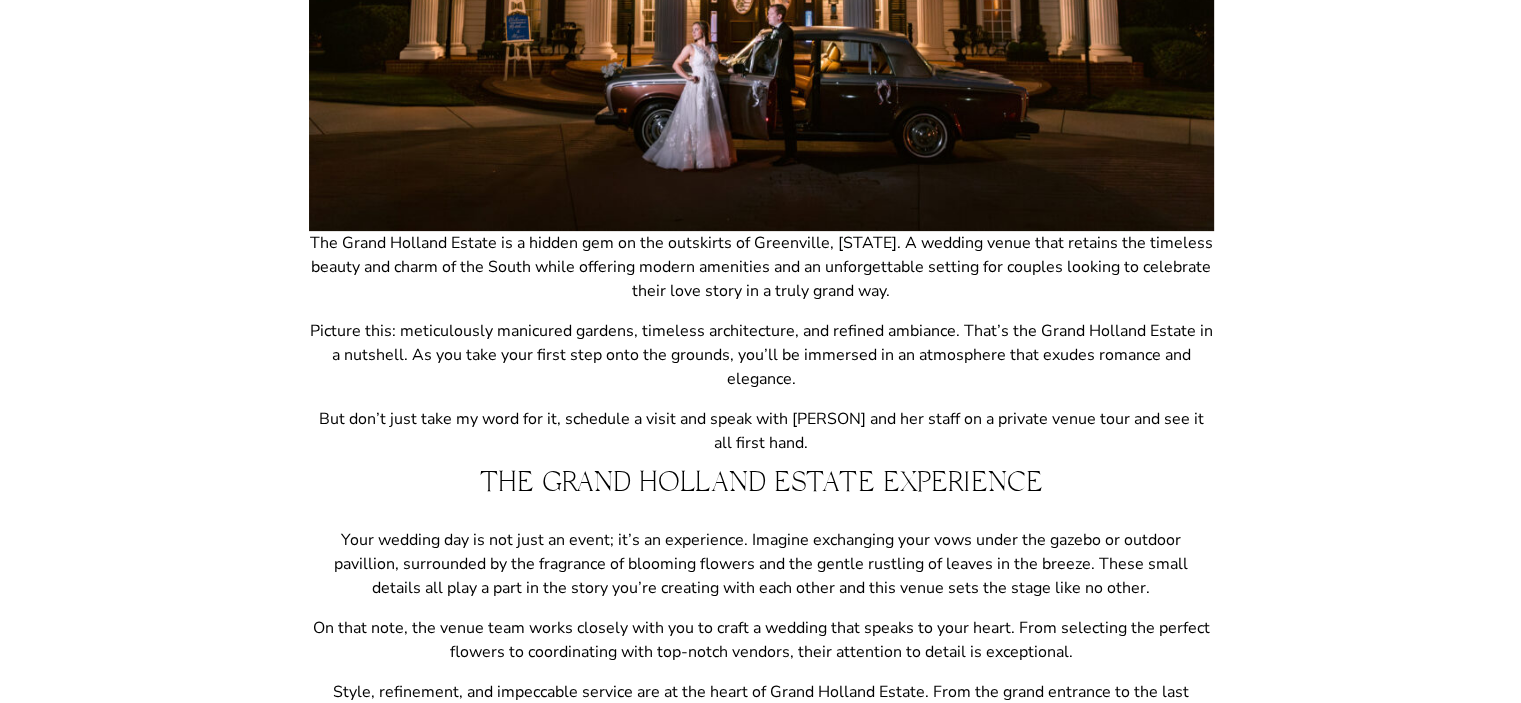 drag, startPoint x: 1524, startPoint y: 87, endPoint x: 1535, endPoint y: 236, distance: 149.40549 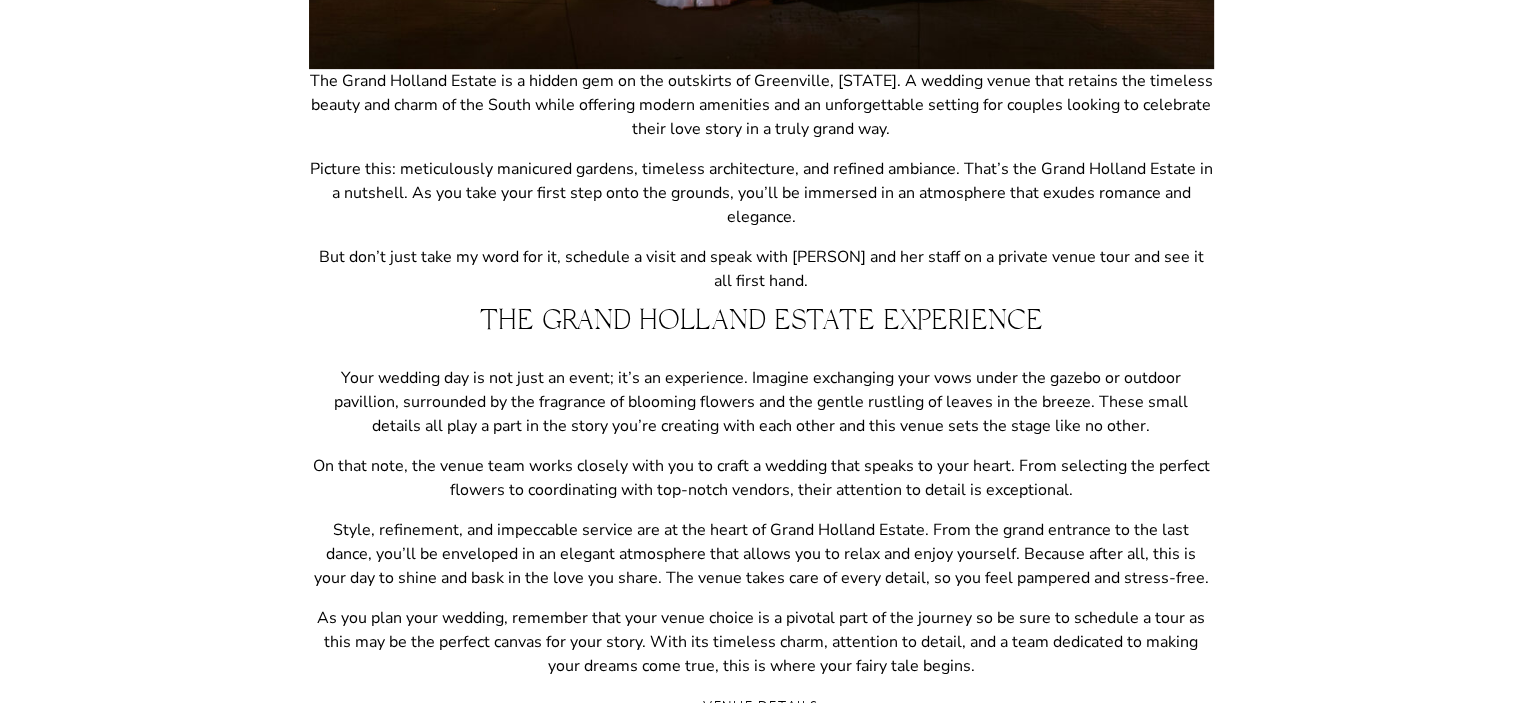 scroll, scrollTop: 828, scrollLeft: 0, axis: vertical 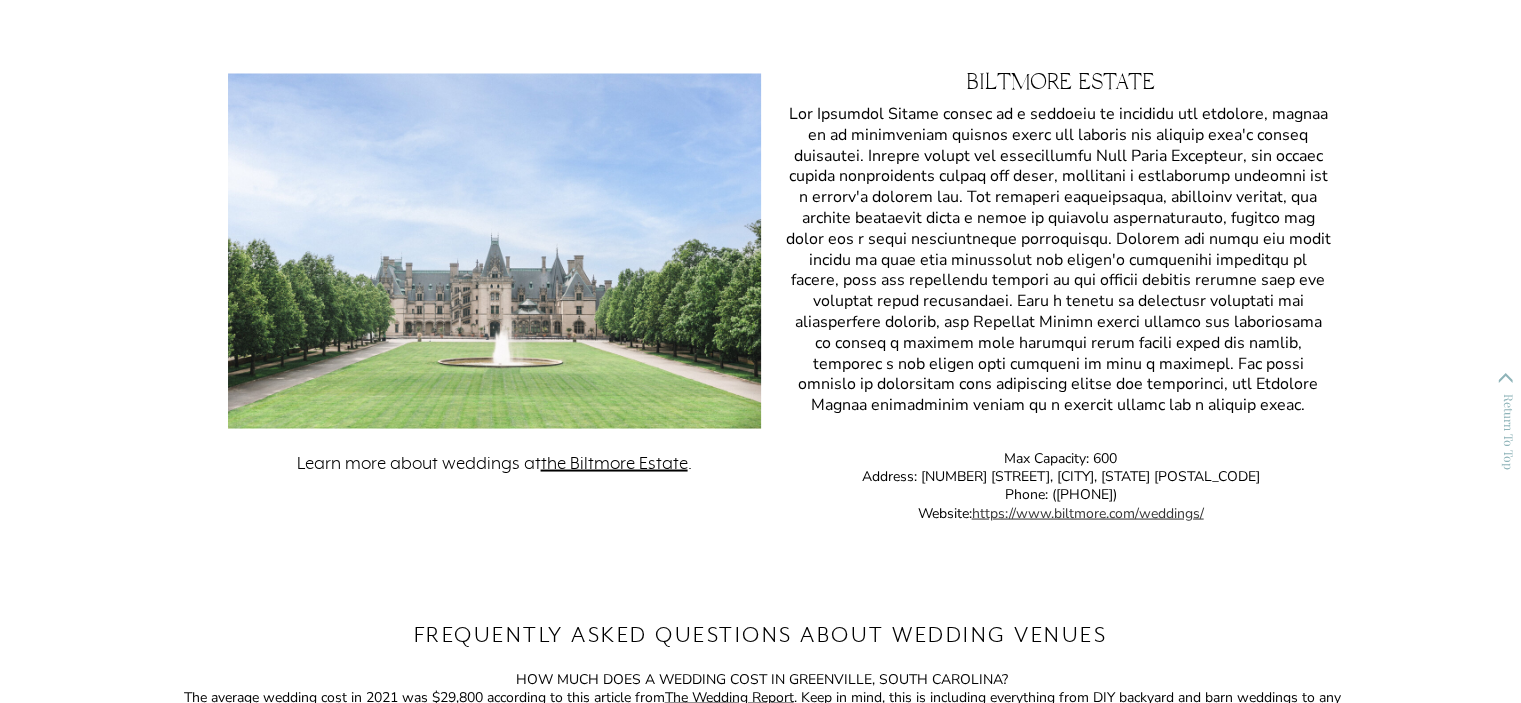 click on "https://www.biltmore.com/weddings/" at bounding box center [1088, 512] 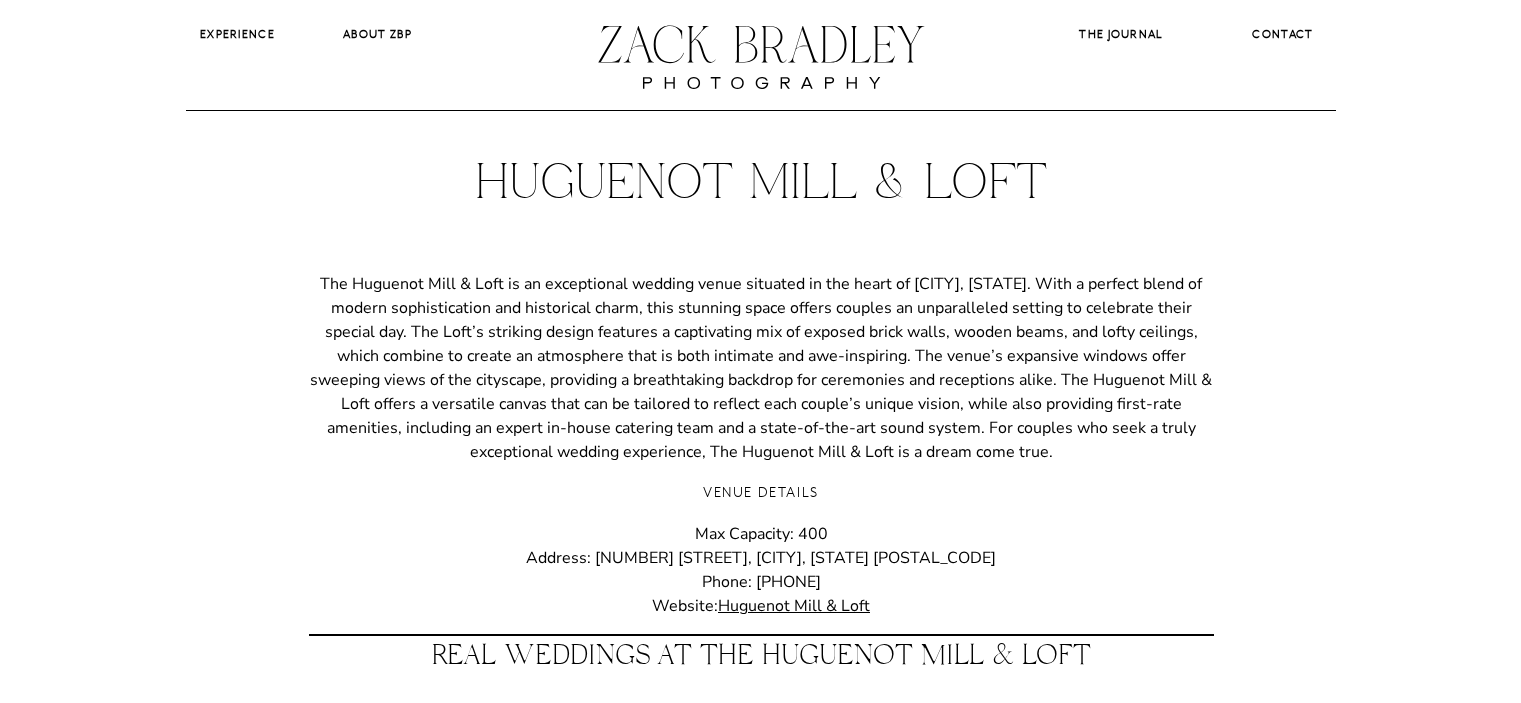 scroll, scrollTop: 1820, scrollLeft: 0, axis: vertical 